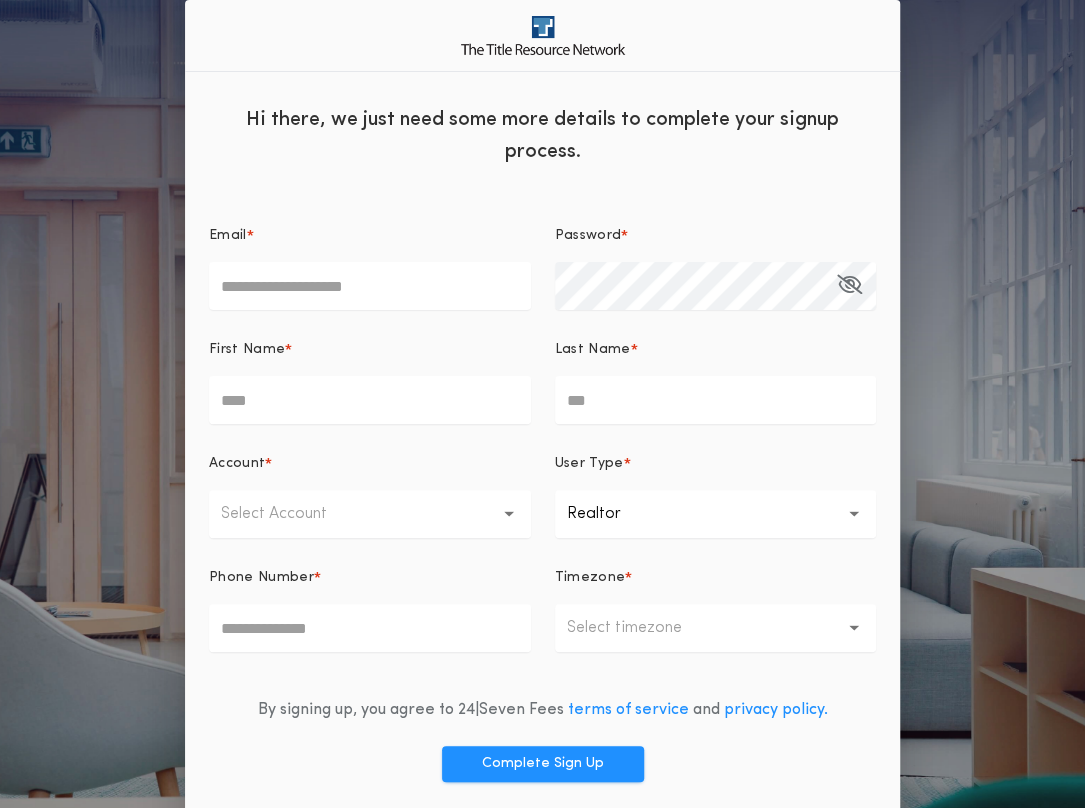 scroll, scrollTop: 70, scrollLeft: 0, axis: vertical 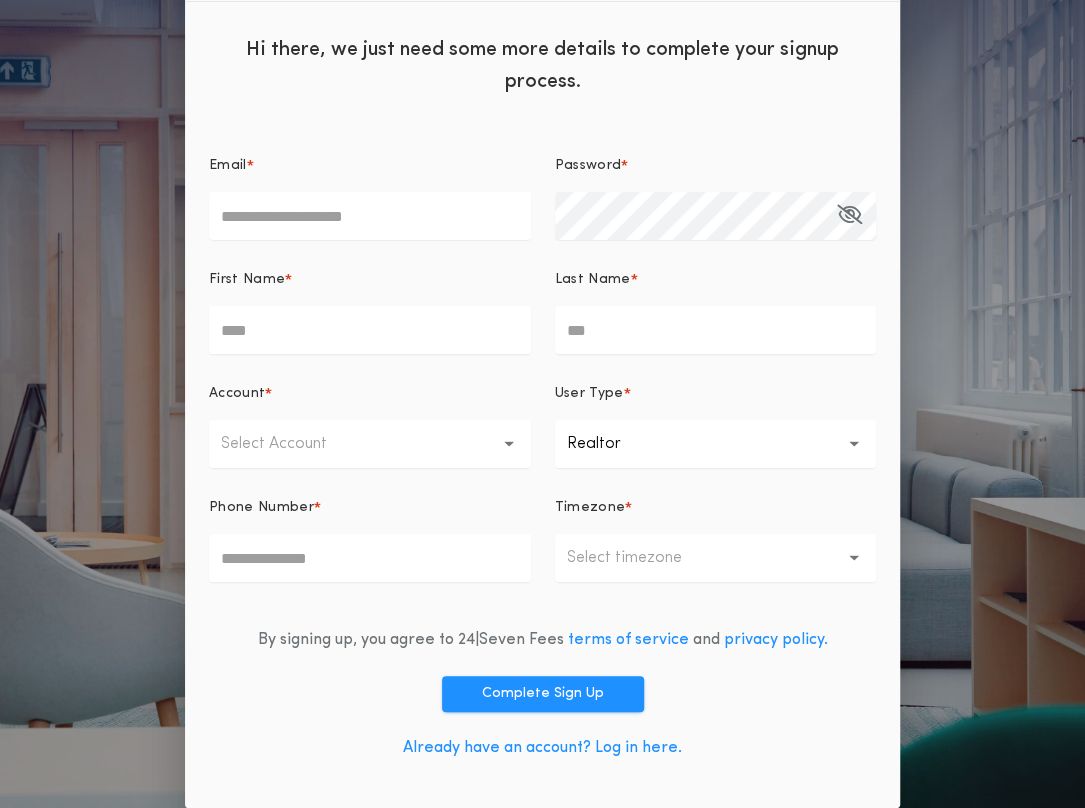 click on "Already have an account? Log in here." at bounding box center [542, 748] 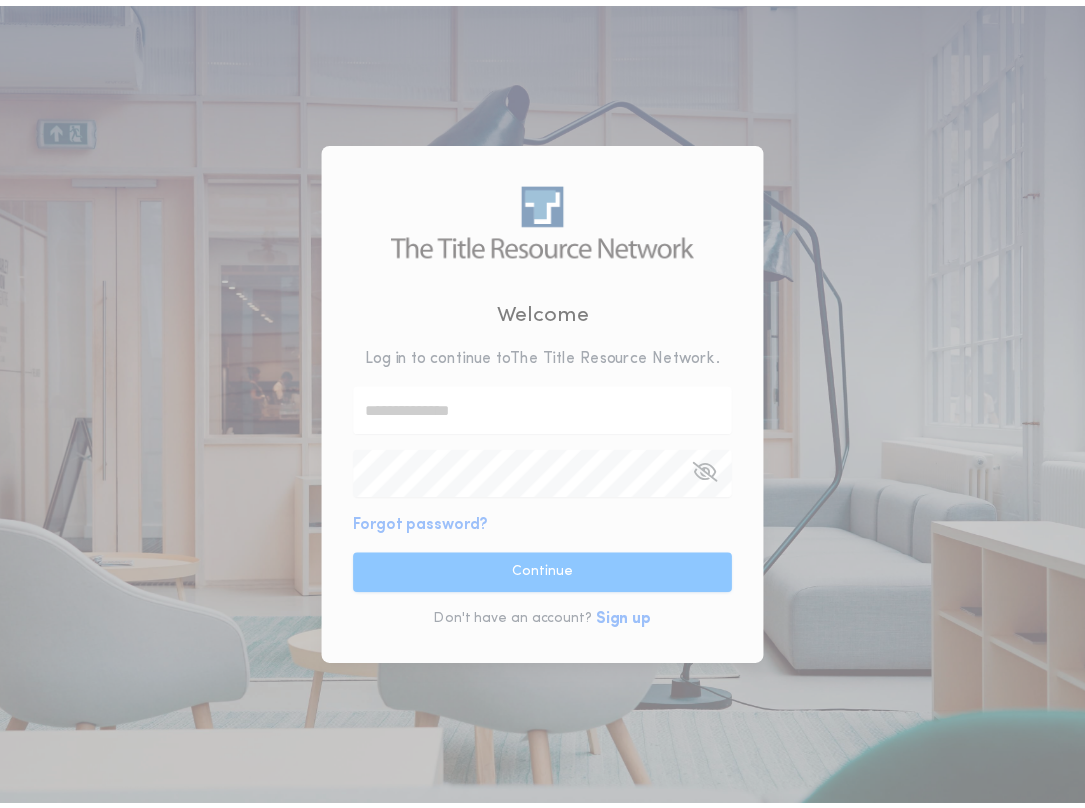 scroll, scrollTop: 0, scrollLeft: 0, axis: both 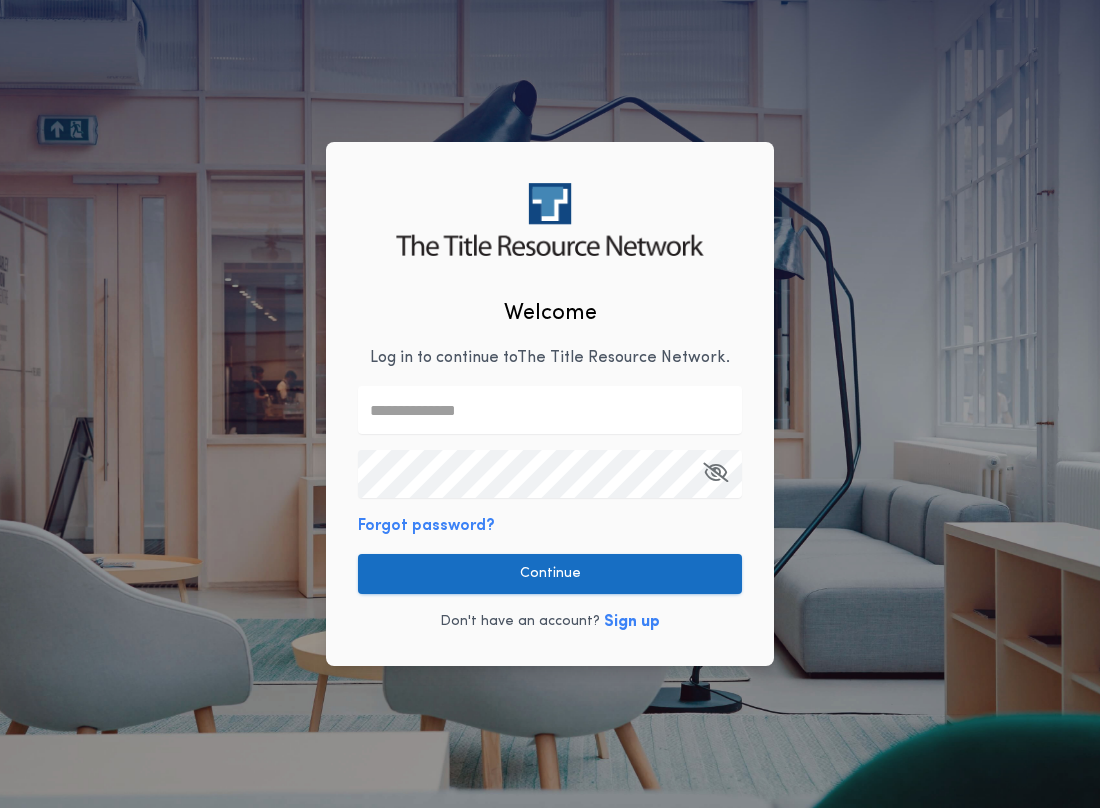 type on "**********" 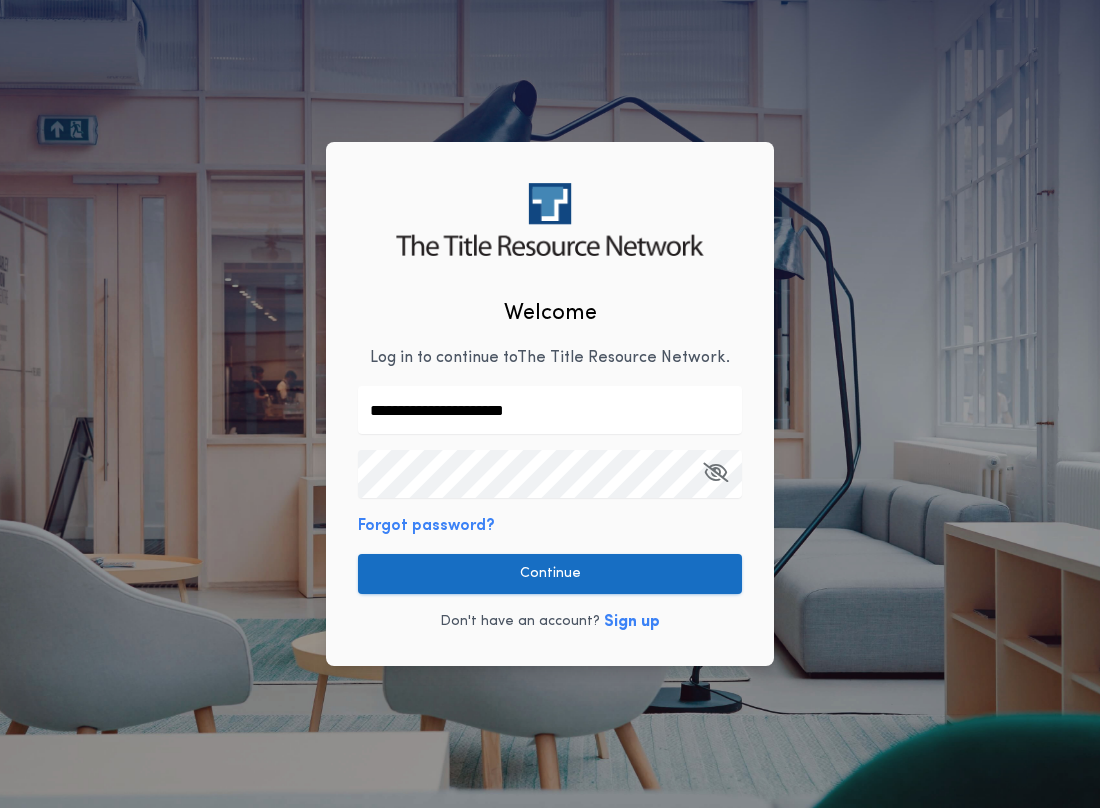 click on "Continue" at bounding box center [550, 574] 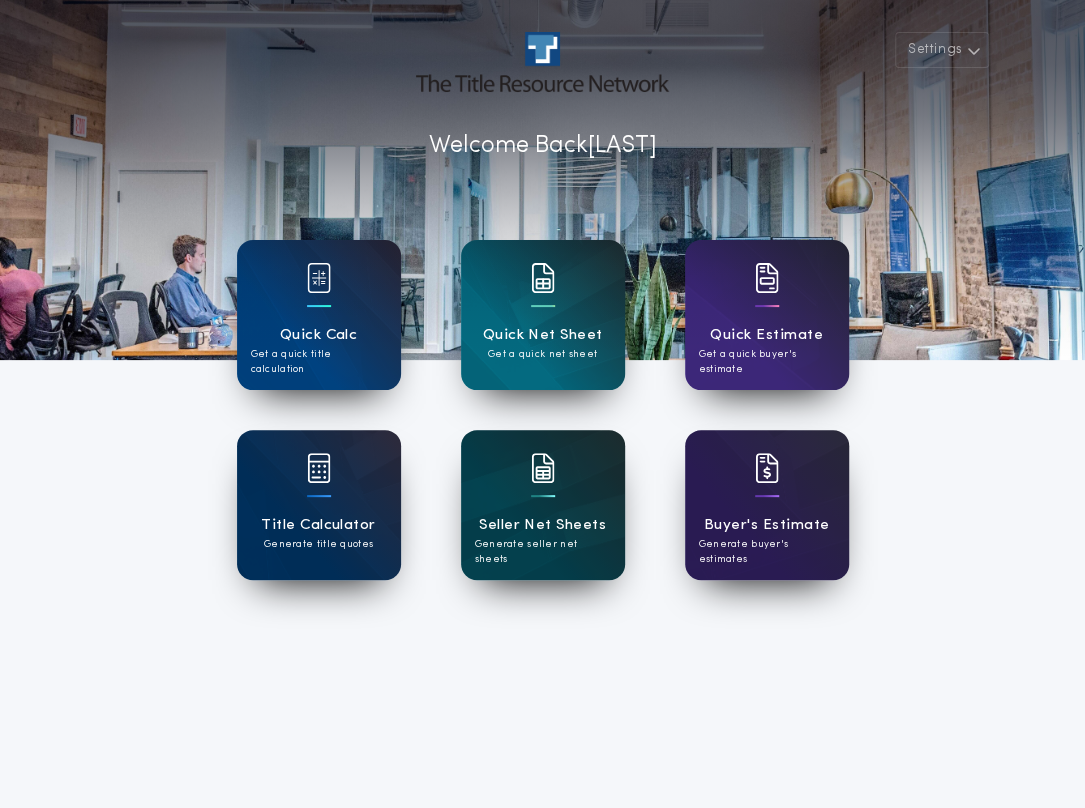 click at bounding box center [543, 481] 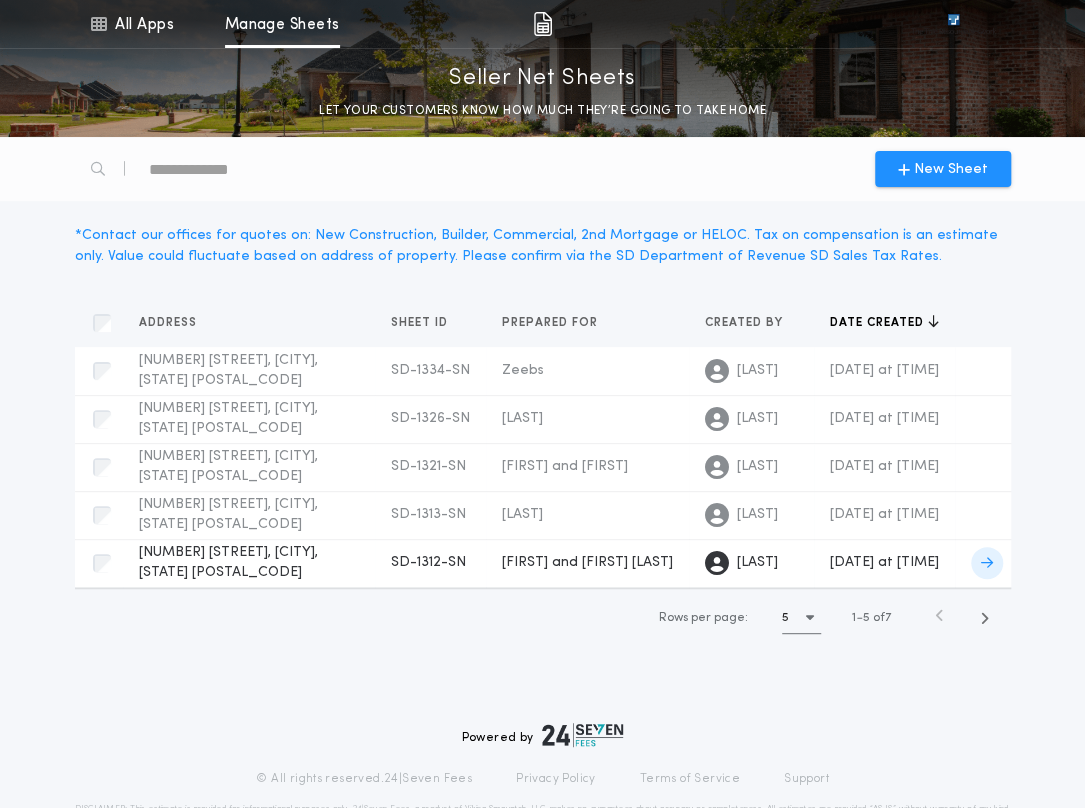 click on "[NUMBER] [STREET], [CITY], [STATE] [STATE]-[NUMBER]-[ALPHANUMERIC] Prepared for" at bounding box center [249, 563] 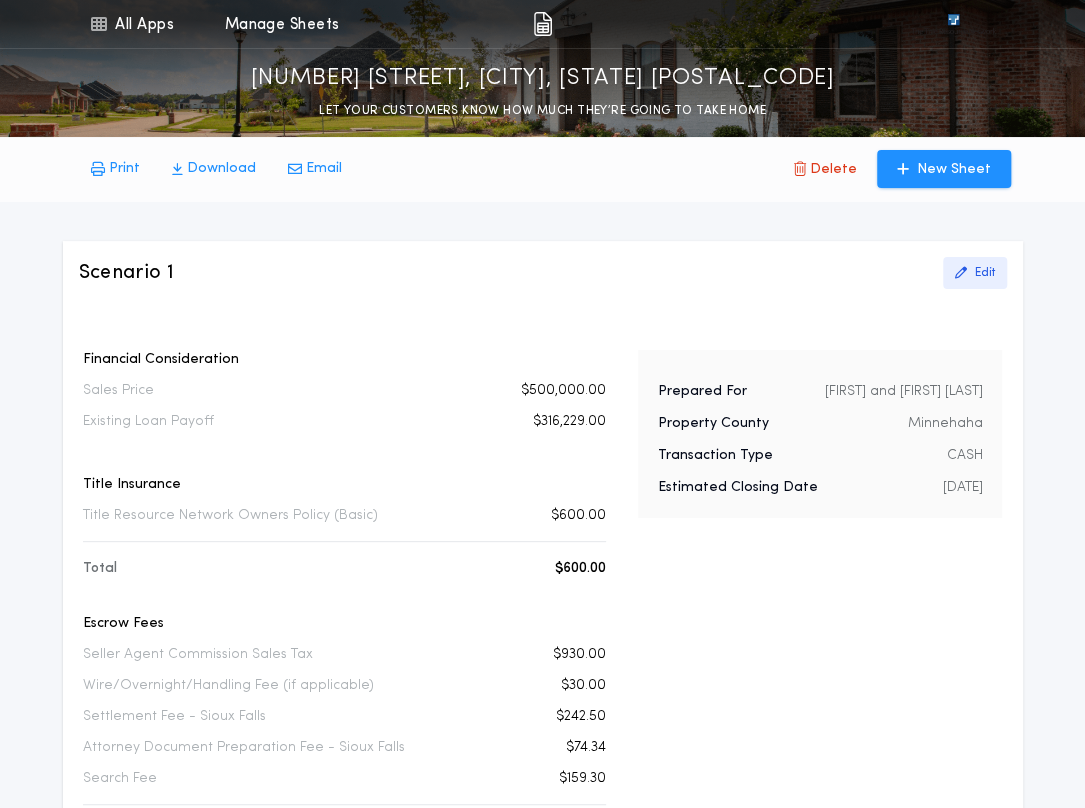 click on "Edit" at bounding box center [985, 273] 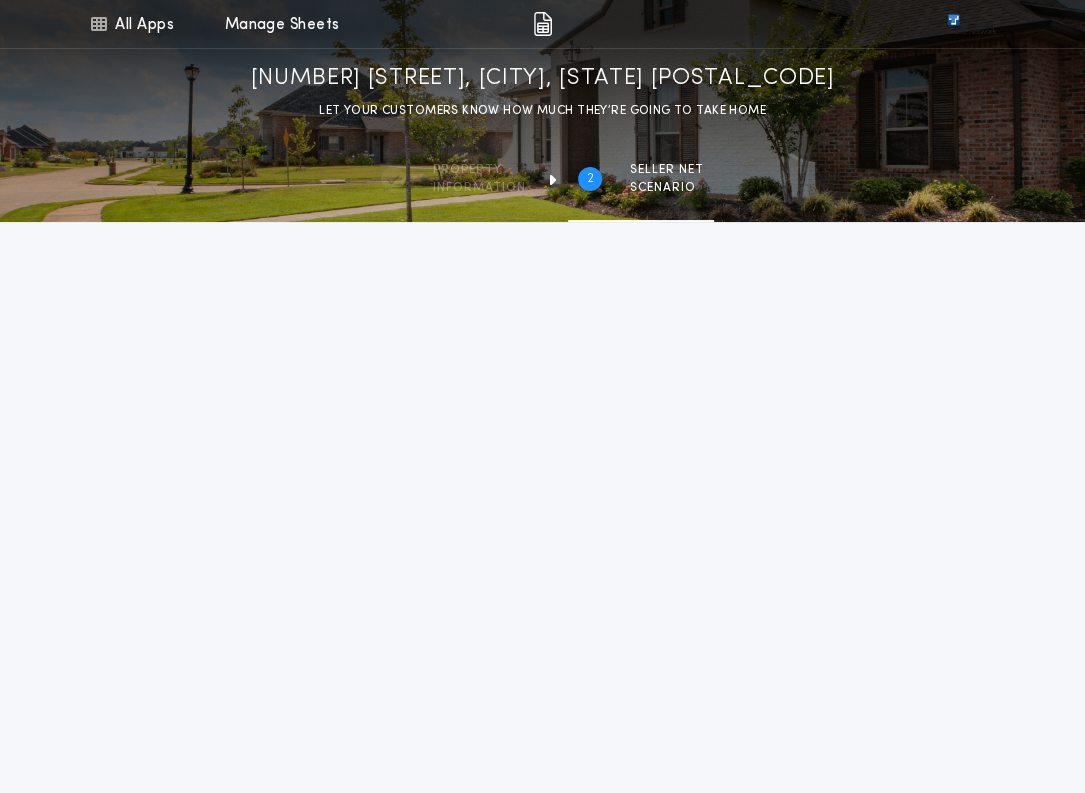 type on "********" 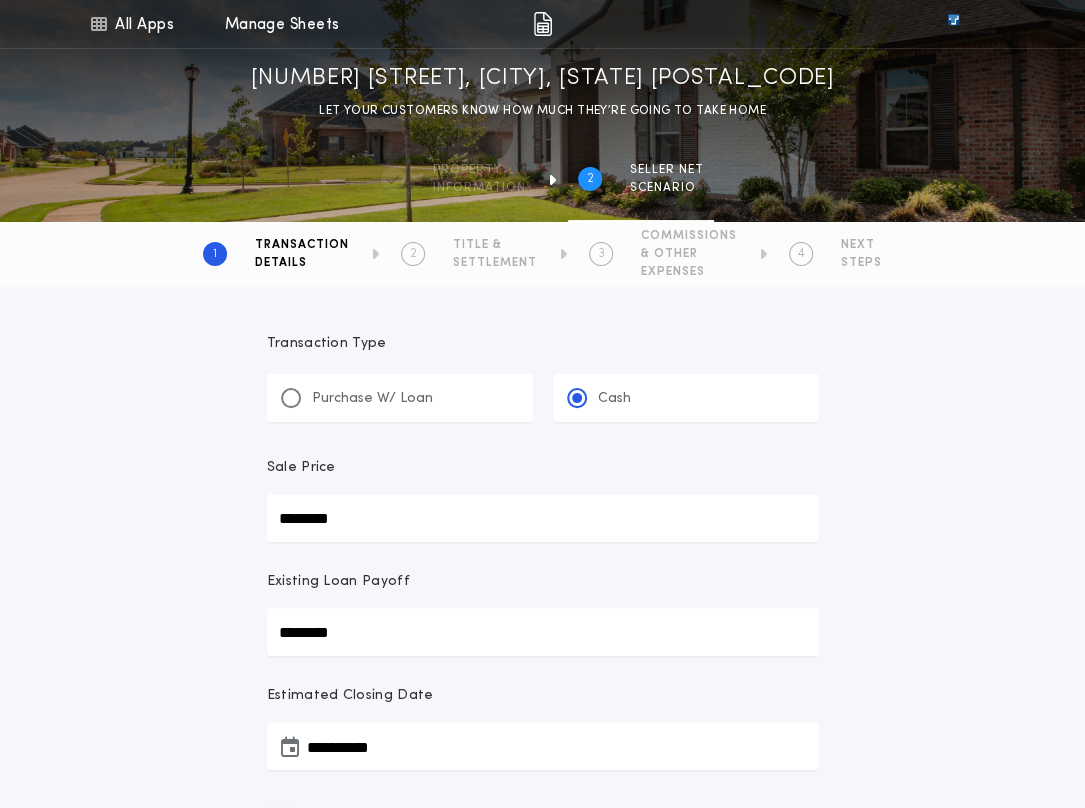click on "********" at bounding box center [543, 518] 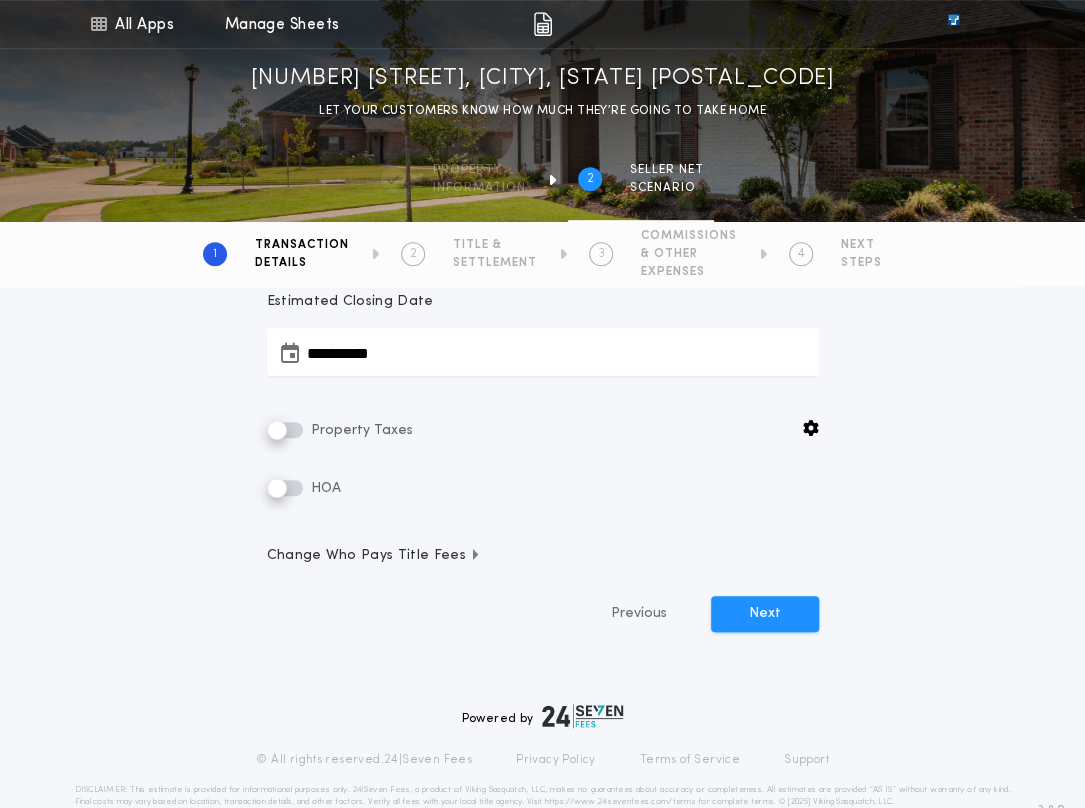 scroll, scrollTop: 434, scrollLeft: 0, axis: vertical 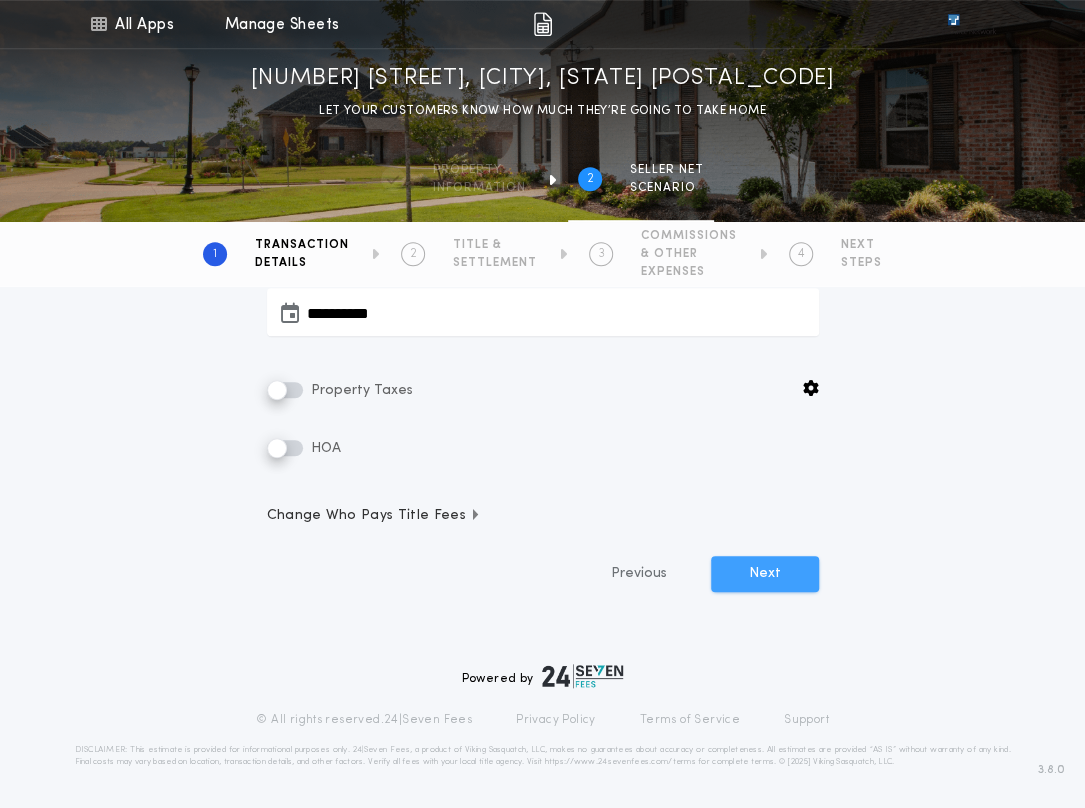 type on "********" 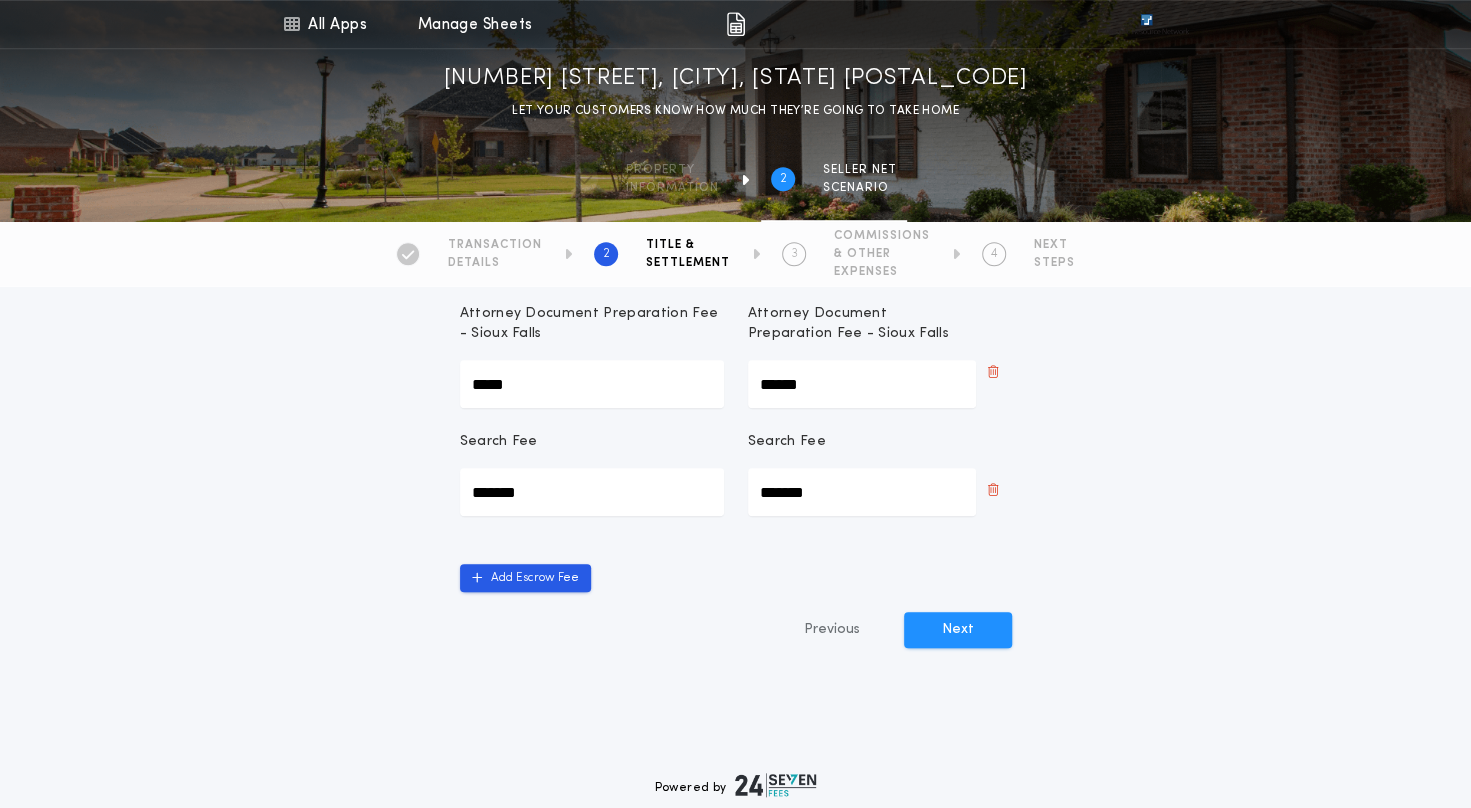 scroll, scrollTop: 700, scrollLeft: 0, axis: vertical 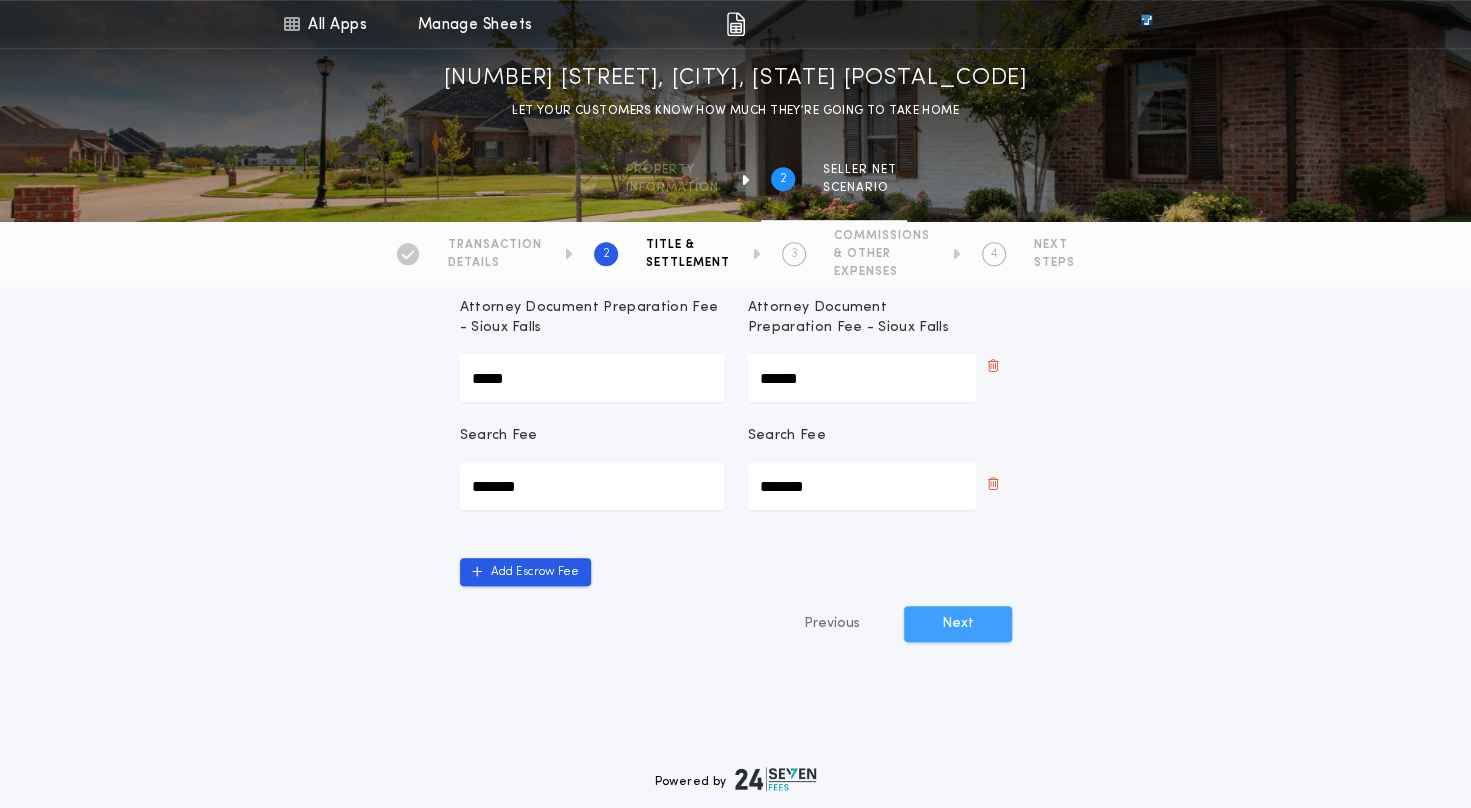 click on "Next" at bounding box center [958, 624] 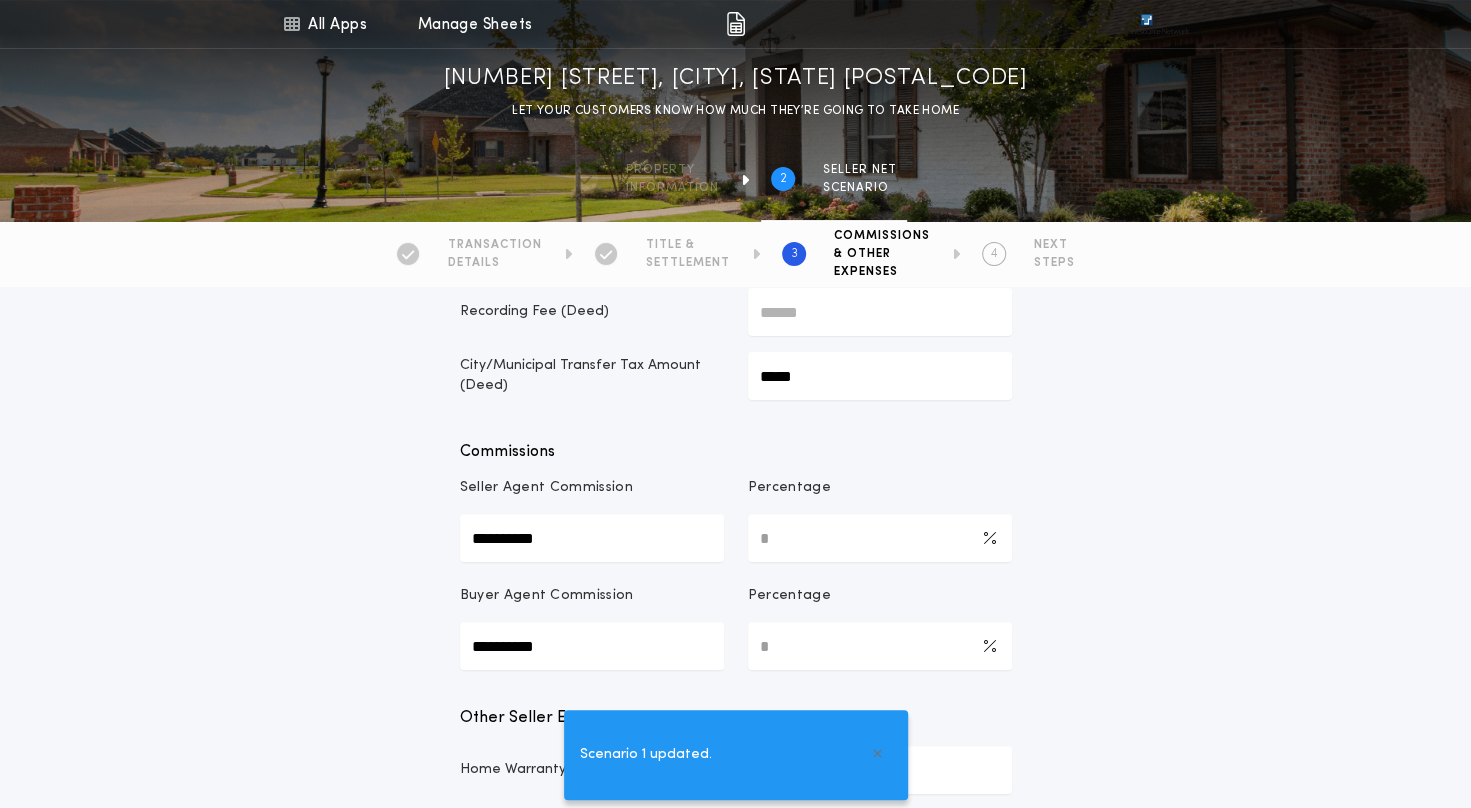 scroll, scrollTop: 200, scrollLeft: 0, axis: vertical 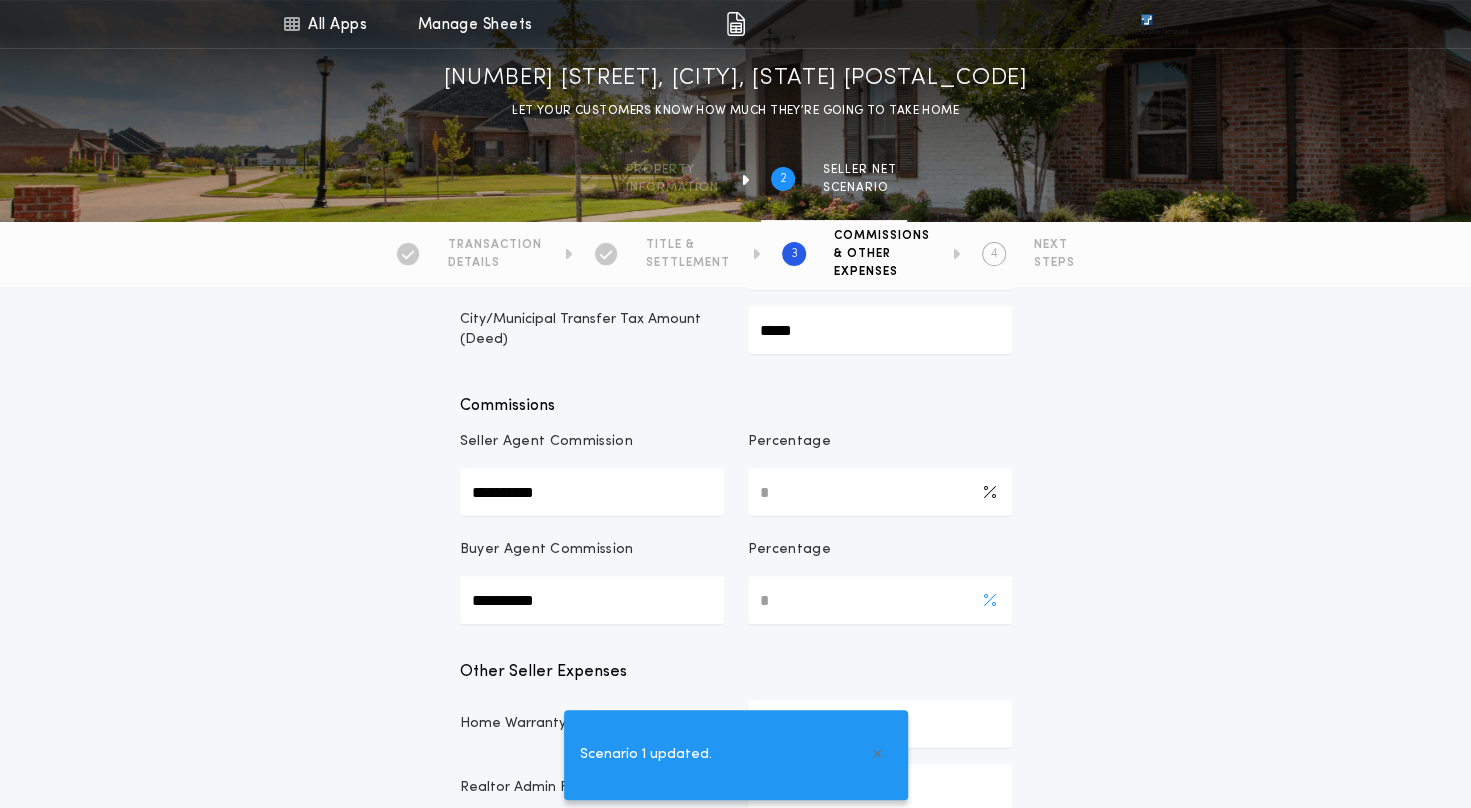 click on "*" at bounding box center [880, 600] 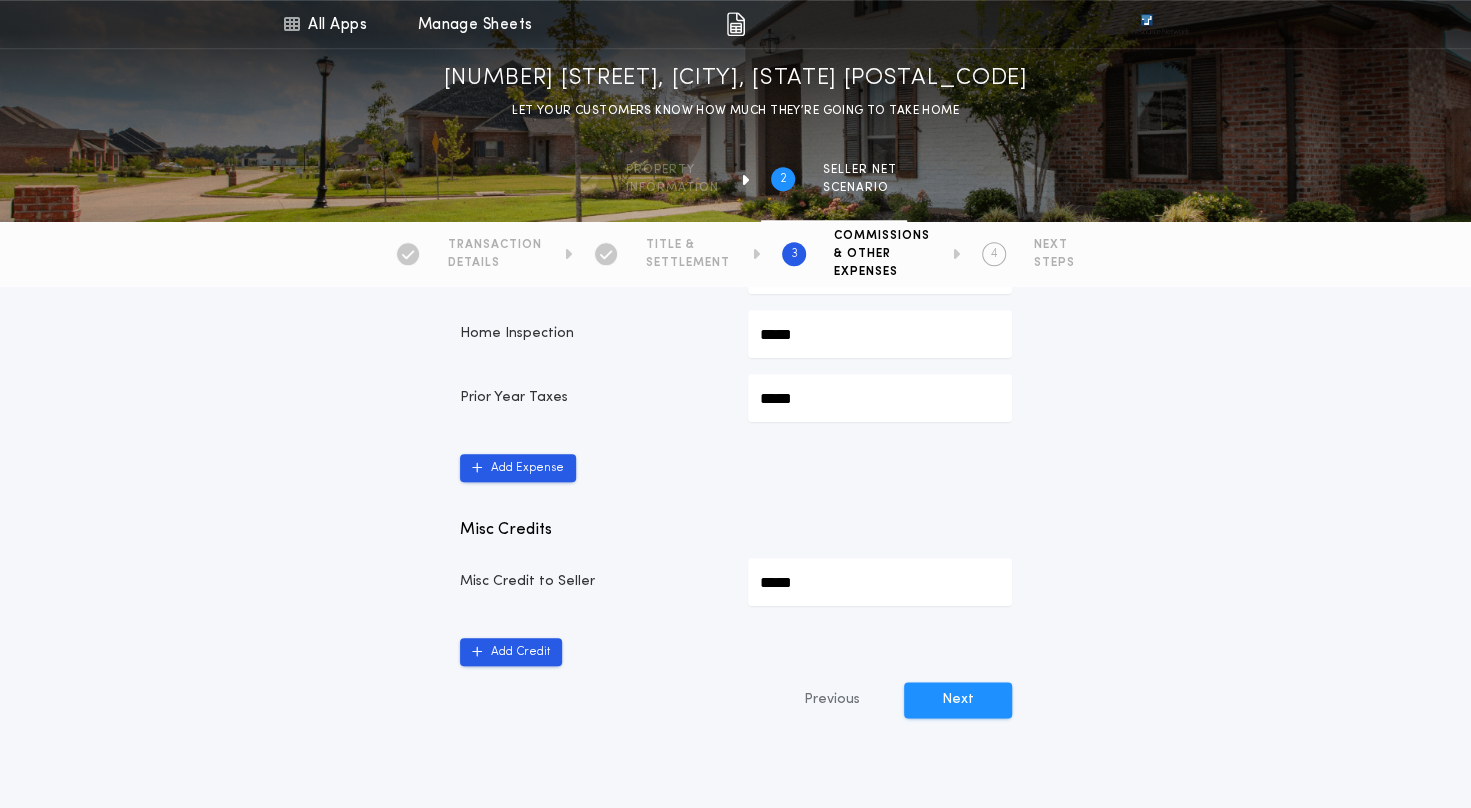 scroll, scrollTop: 1153, scrollLeft: 0, axis: vertical 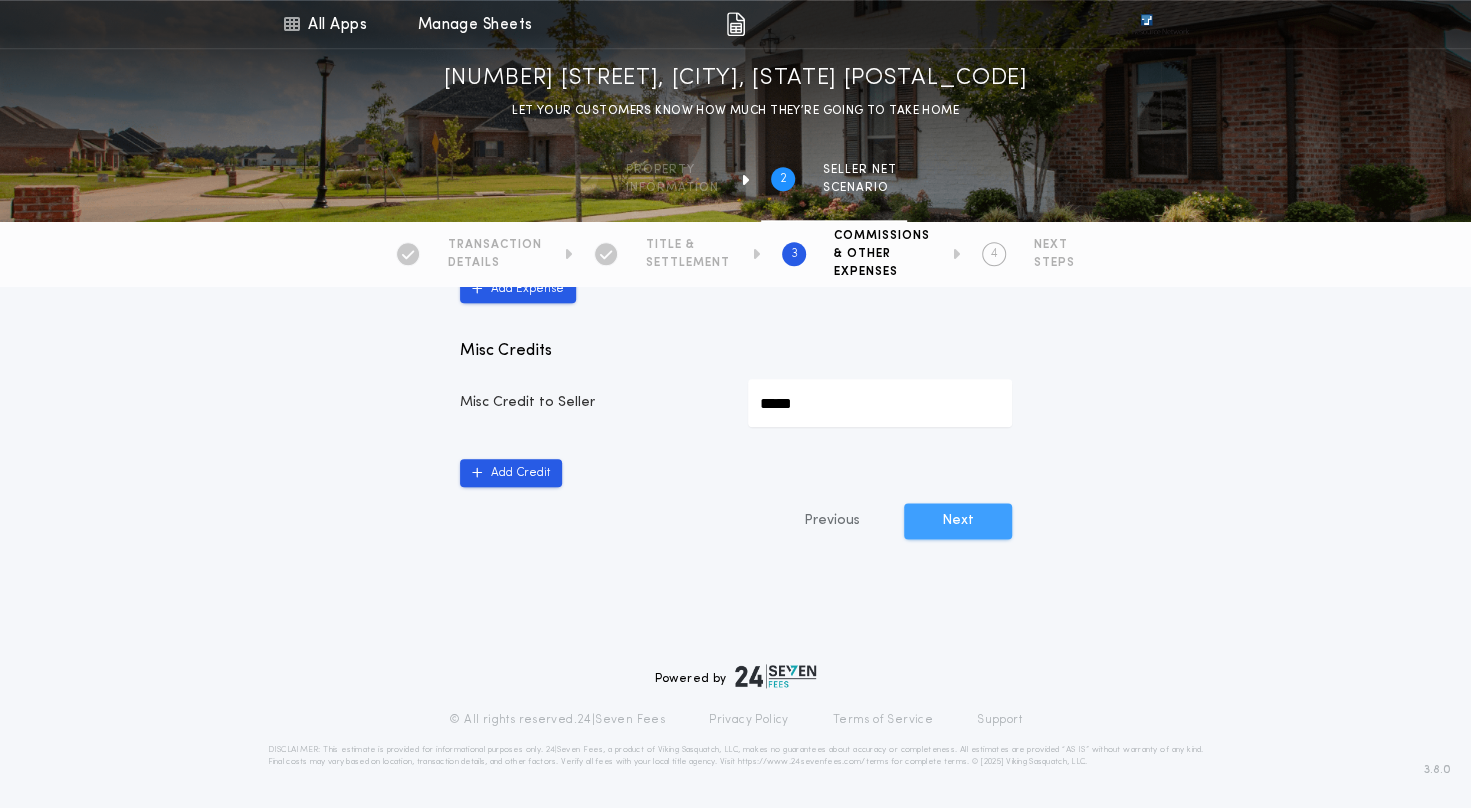 type on "***" 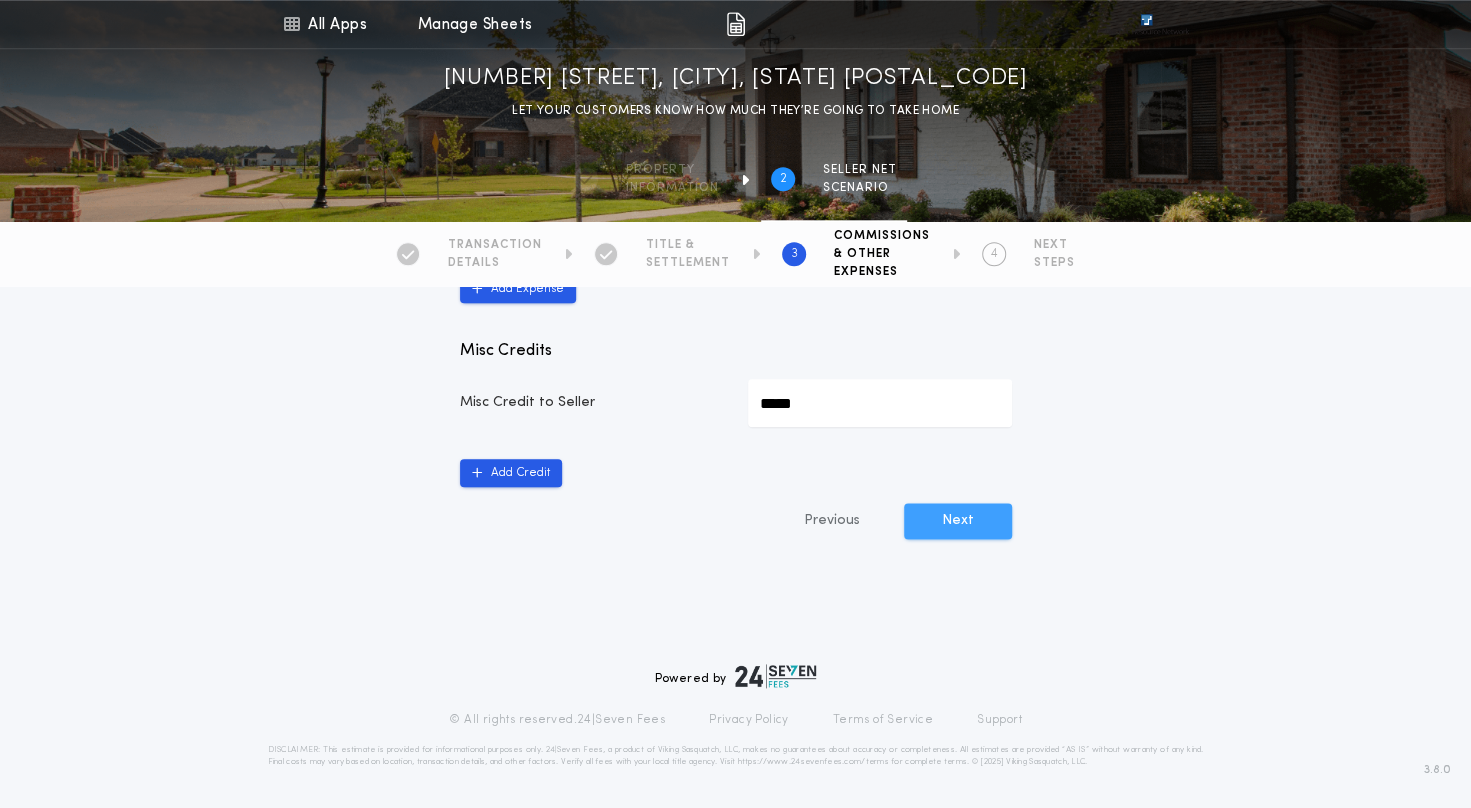 type on "*********" 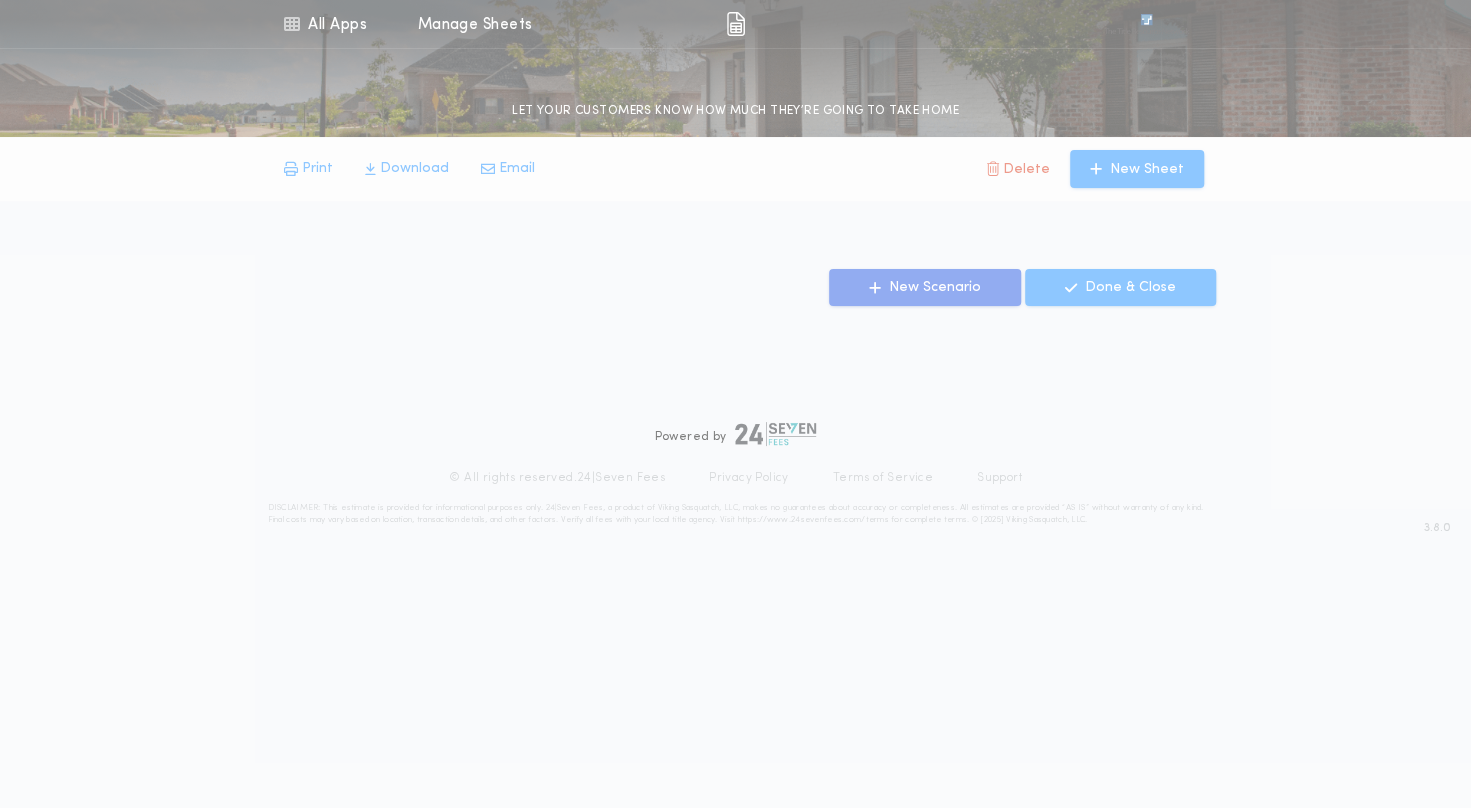scroll, scrollTop: 0, scrollLeft: 0, axis: both 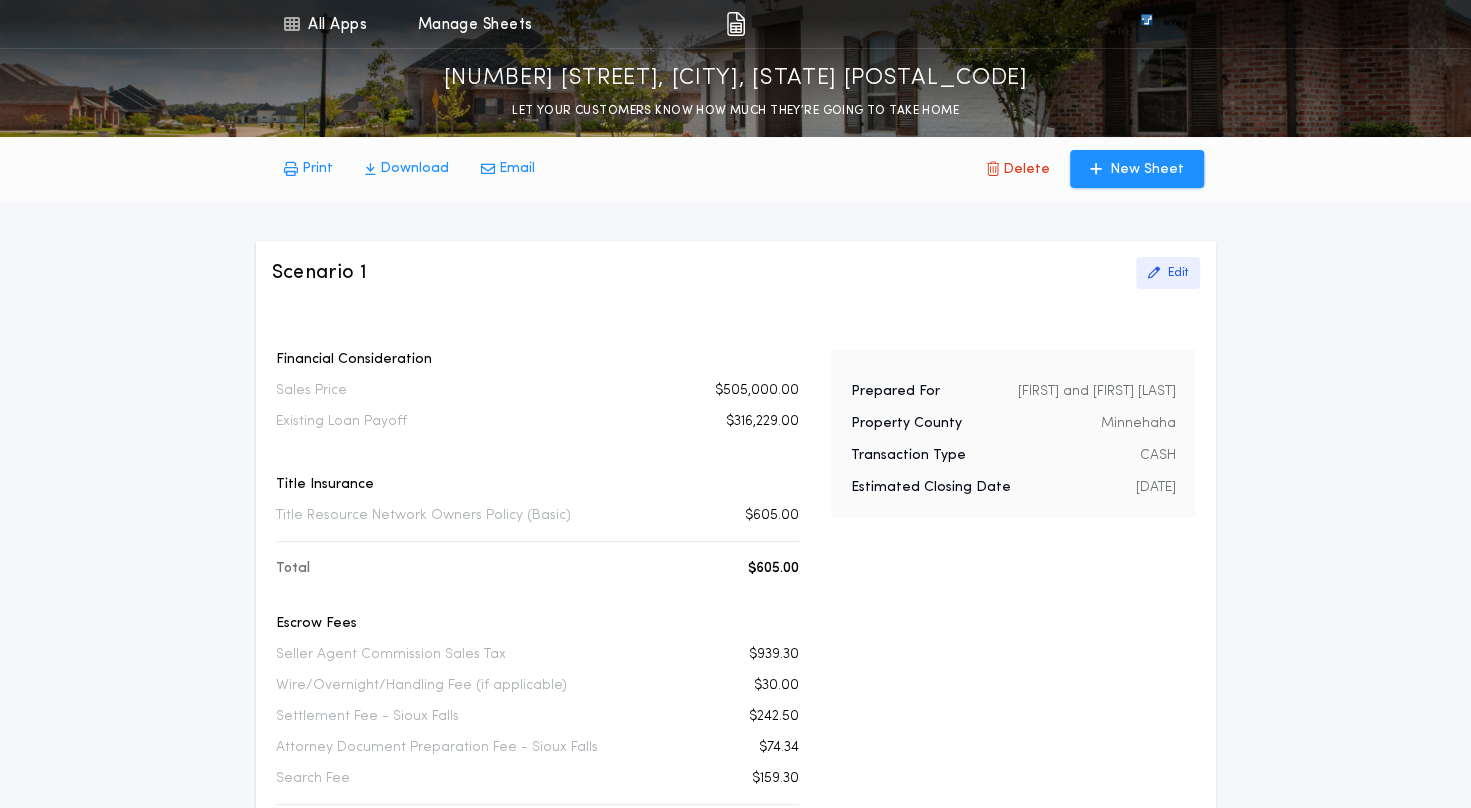 click on "Edit" at bounding box center [1178, 273] 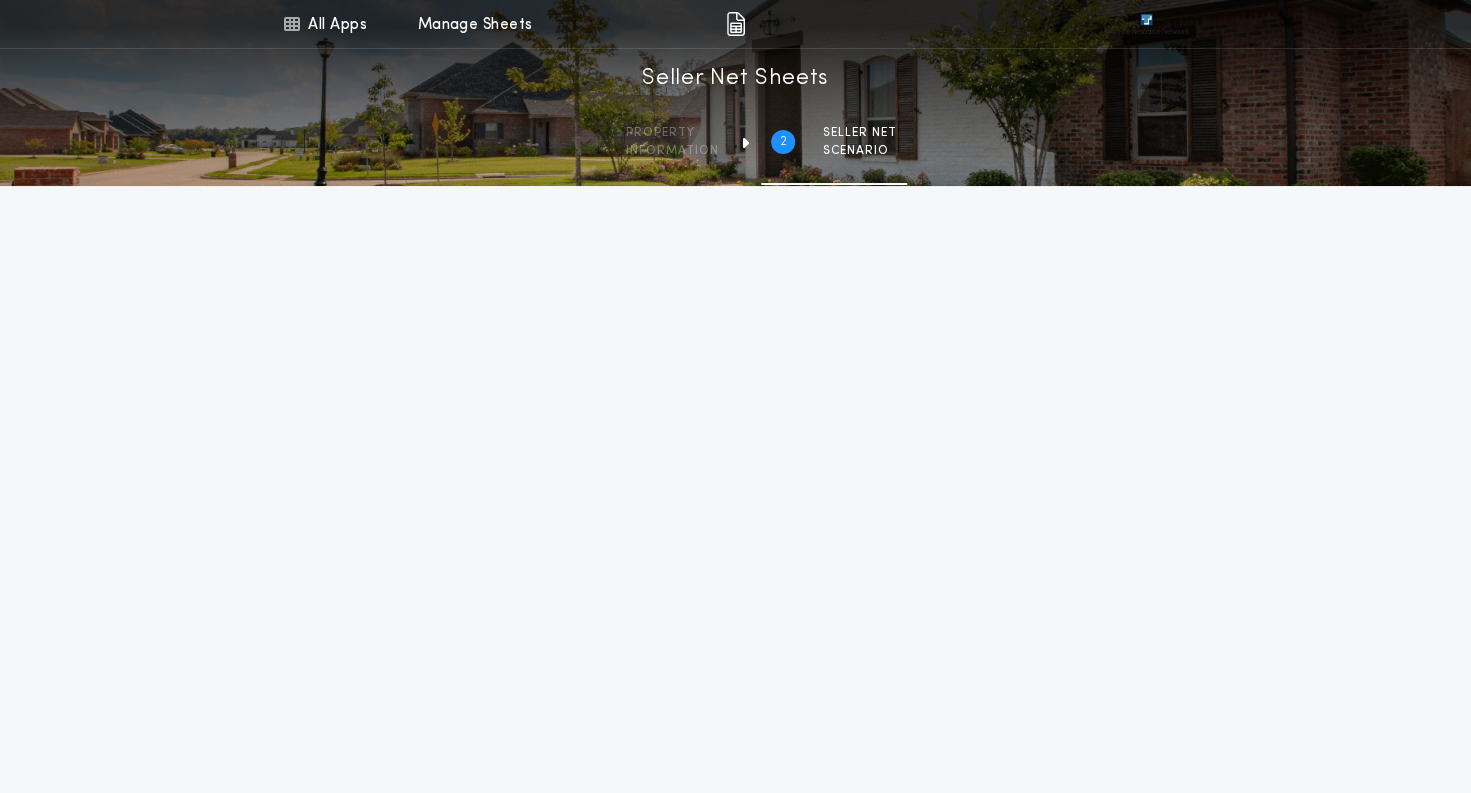 type on "********" 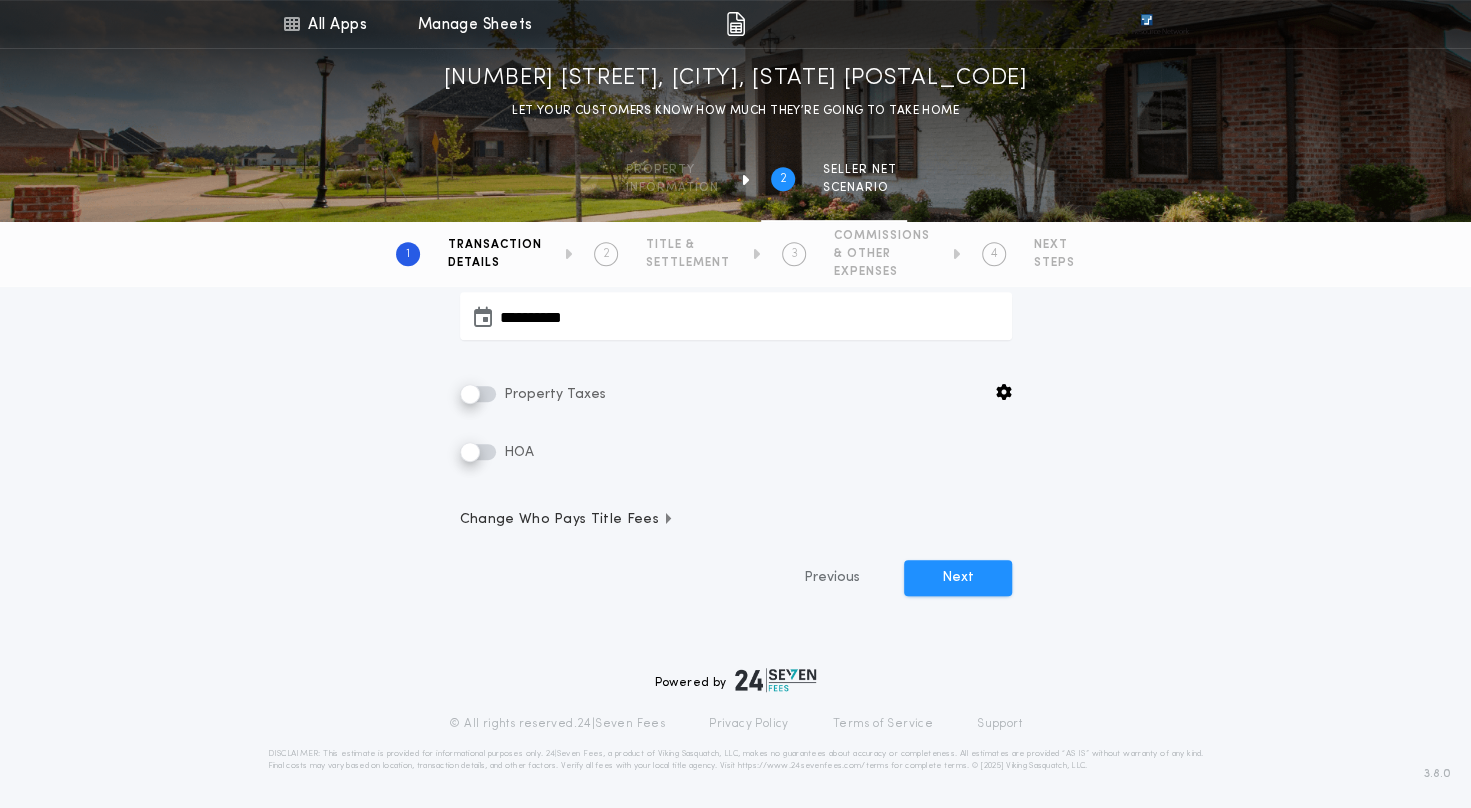 scroll, scrollTop: 434, scrollLeft: 0, axis: vertical 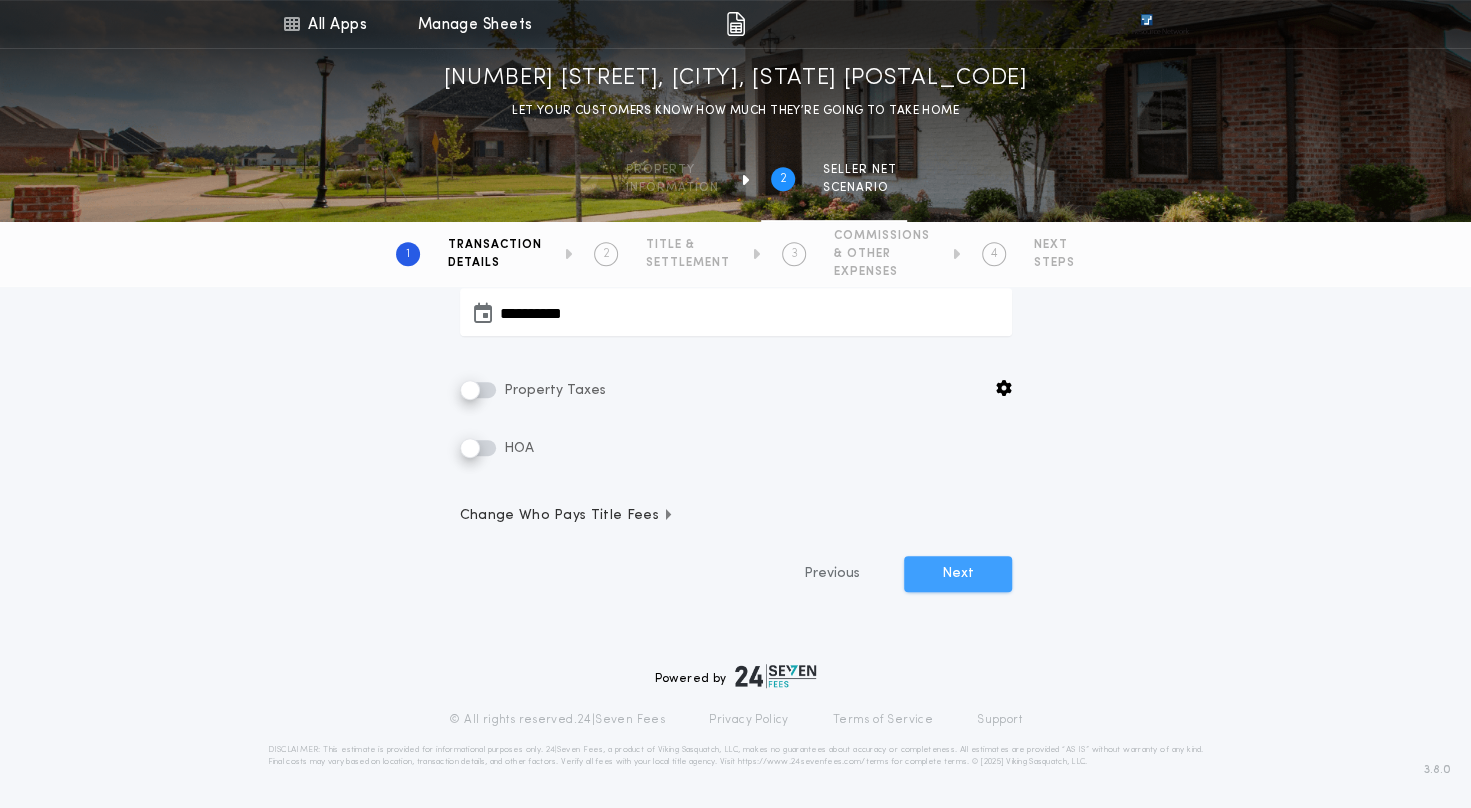 click on "Next" at bounding box center [958, 574] 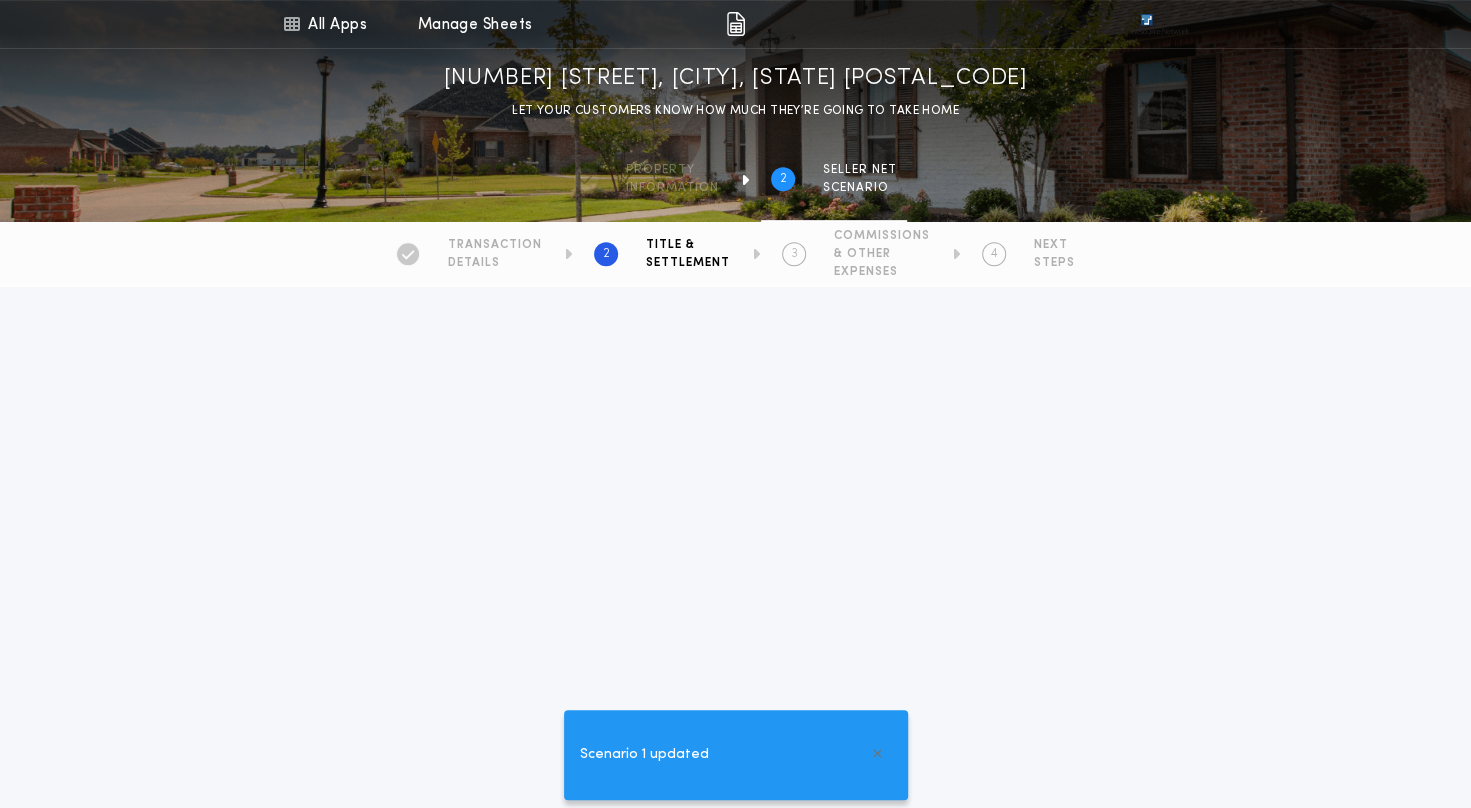 scroll, scrollTop: 0, scrollLeft: 0, axis: both 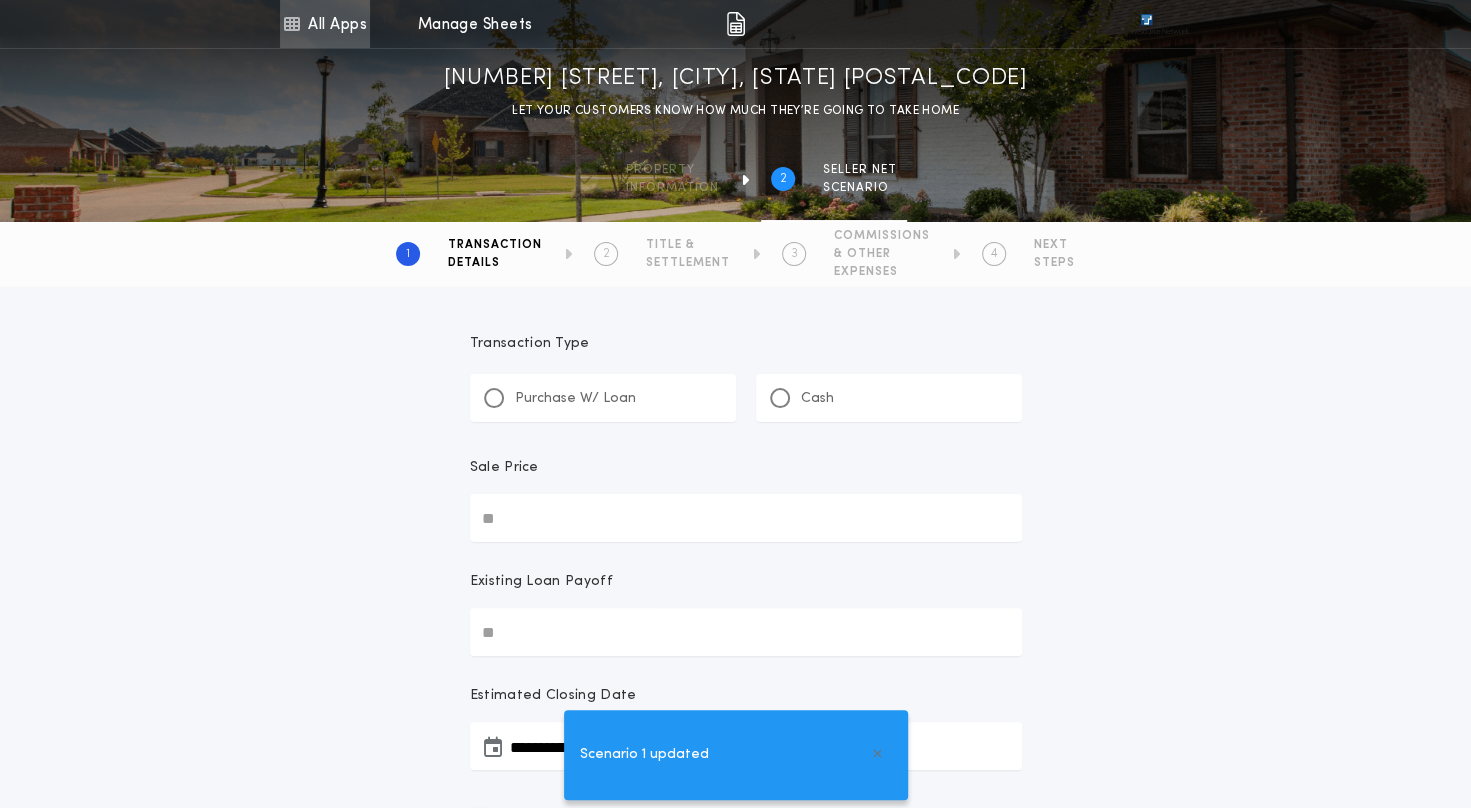 type on "********" 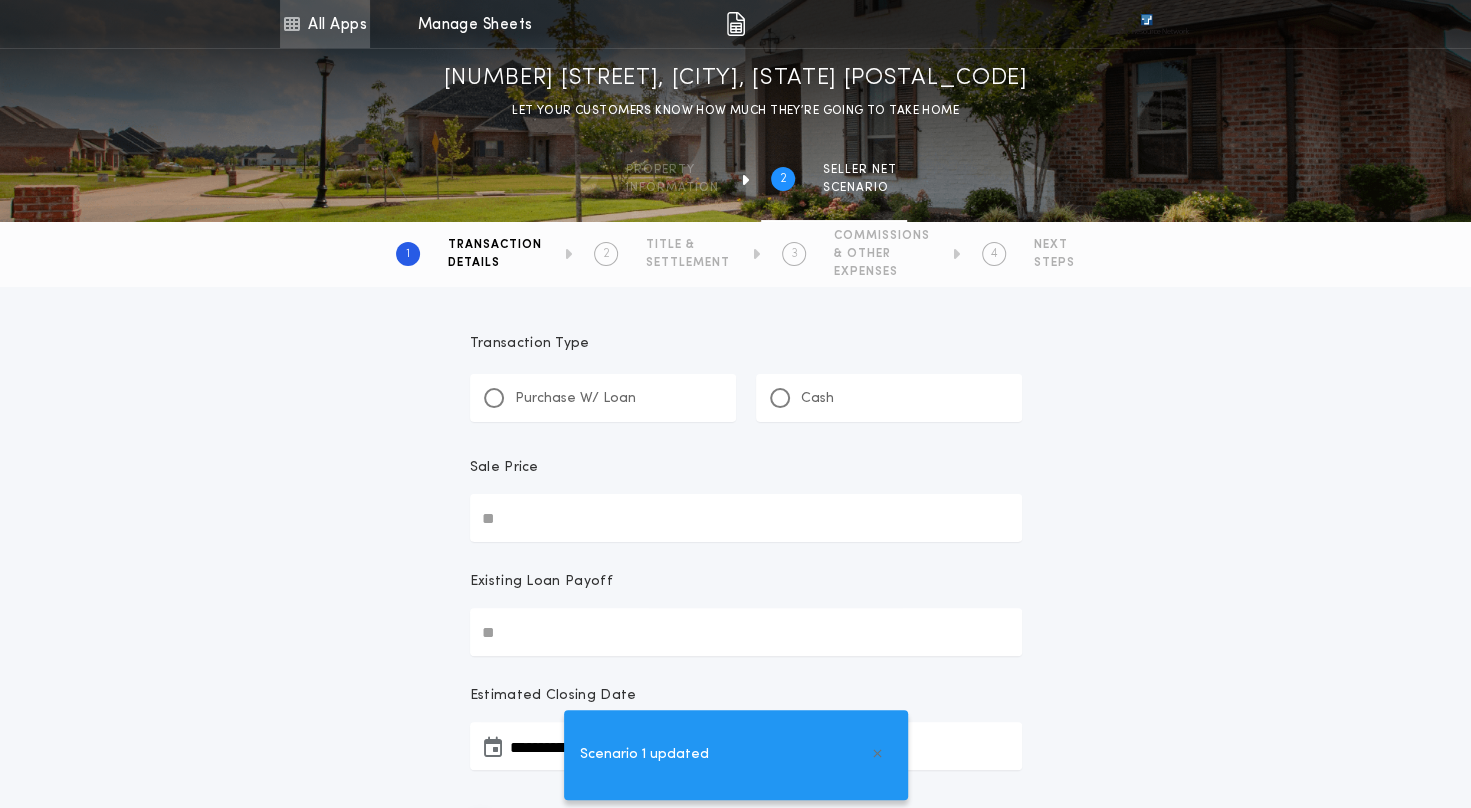 type on "********" 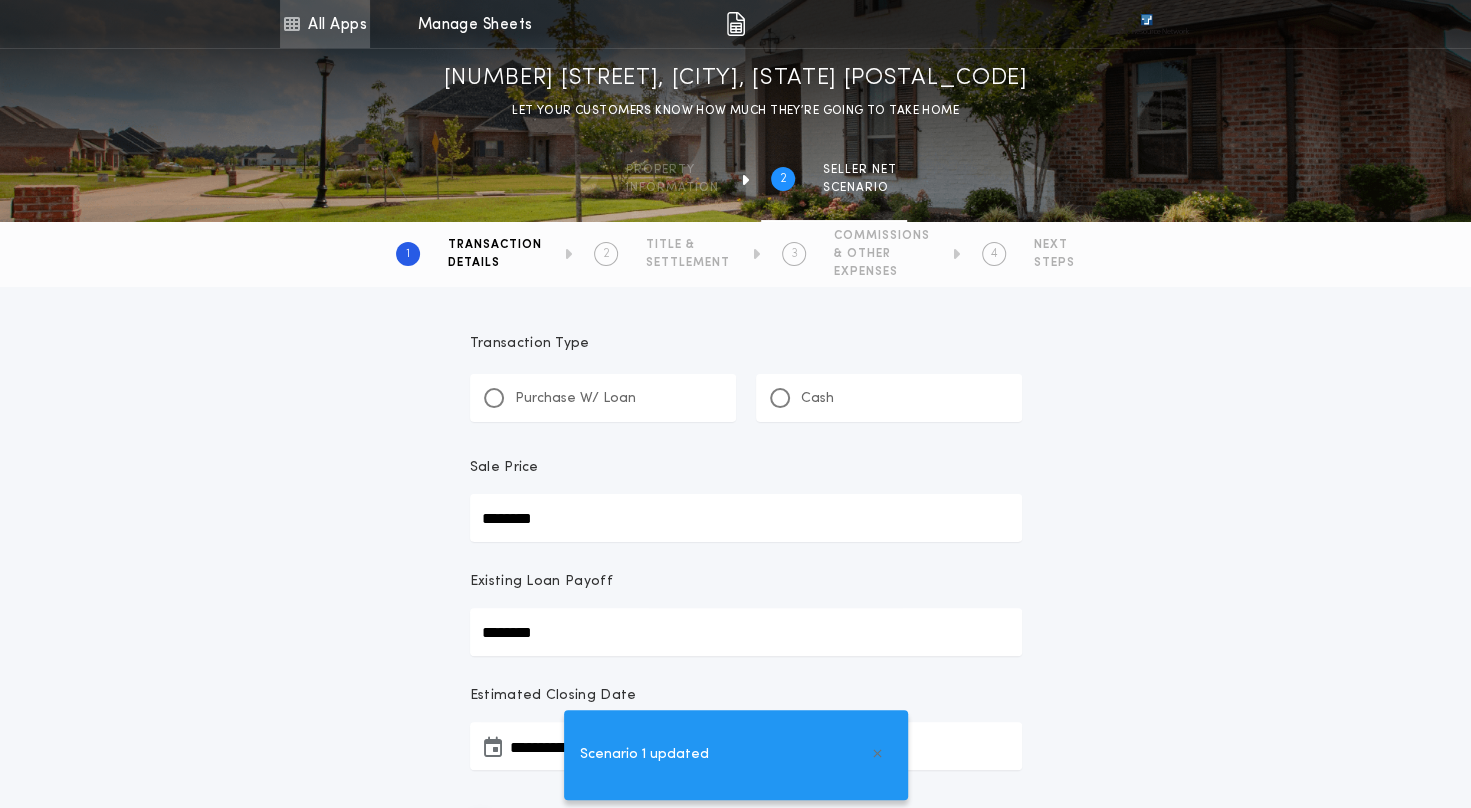 scroll, scrollTop: 434, scrollLeft: 0, axis: vertical 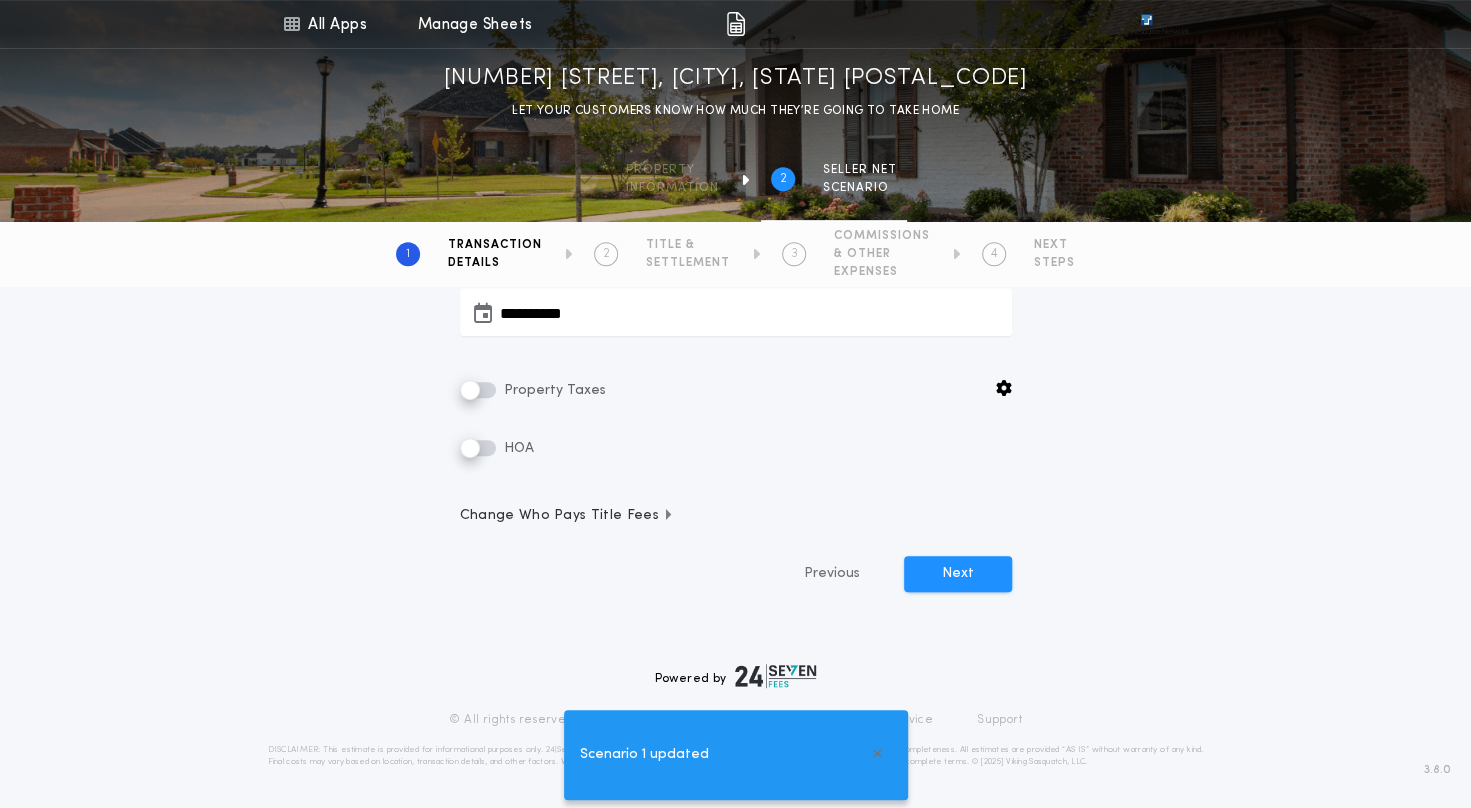 click on "Change Who Pays Title Fees" at bounding box center (567, 516) 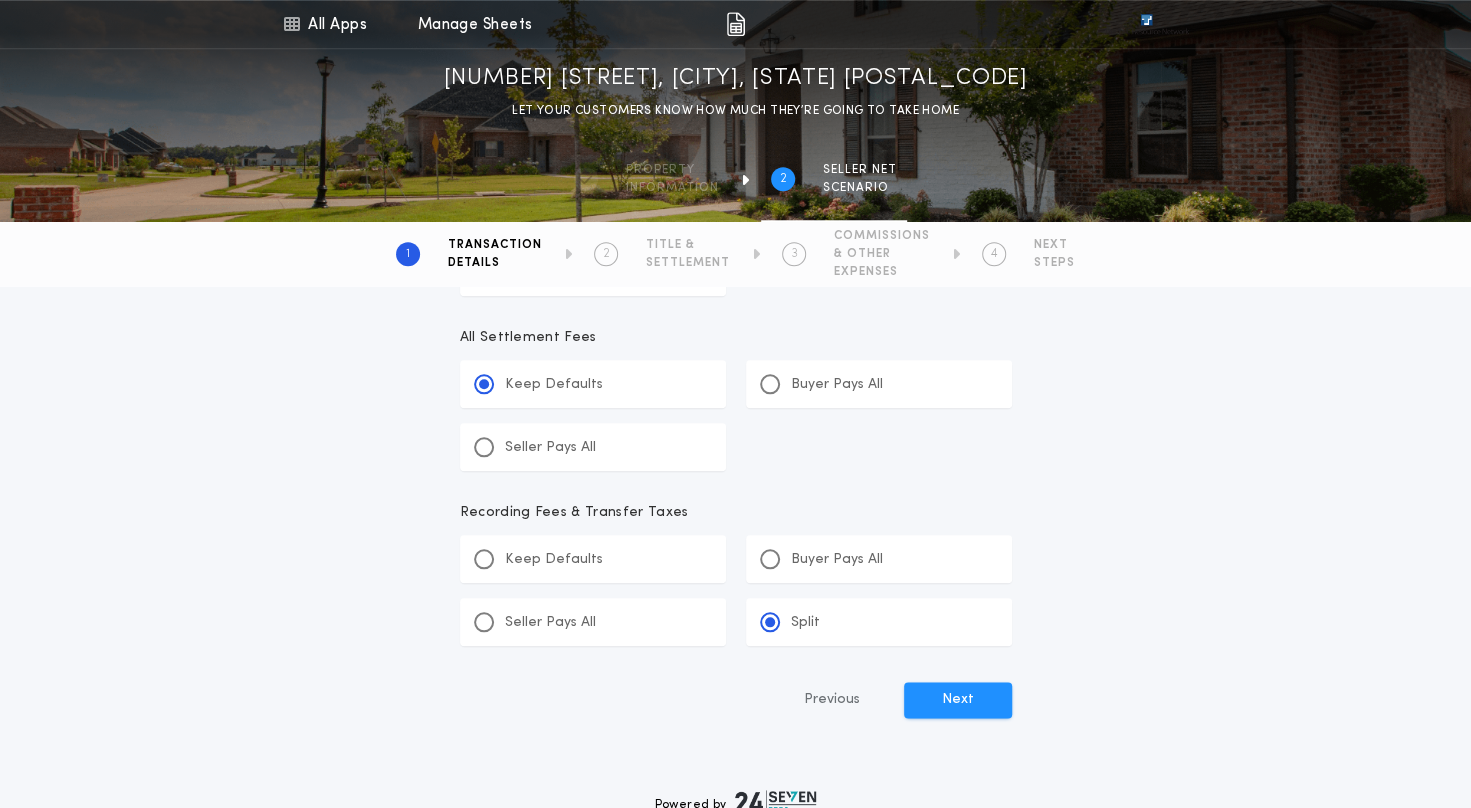 scroll, scrollTop: 1034, scrollLeft: 0, axis: vertical 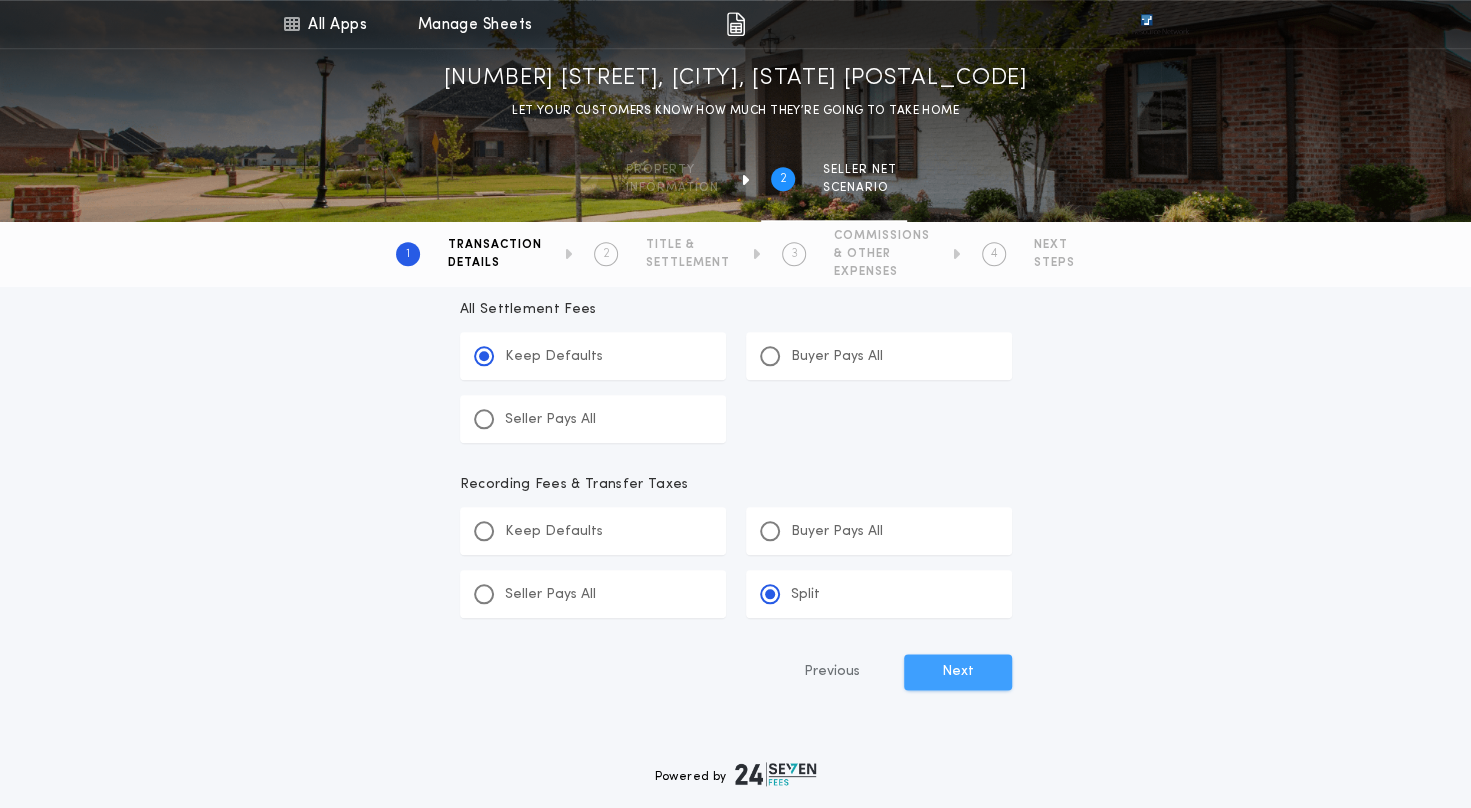 click on "Next" at bounding box center [958, 672] 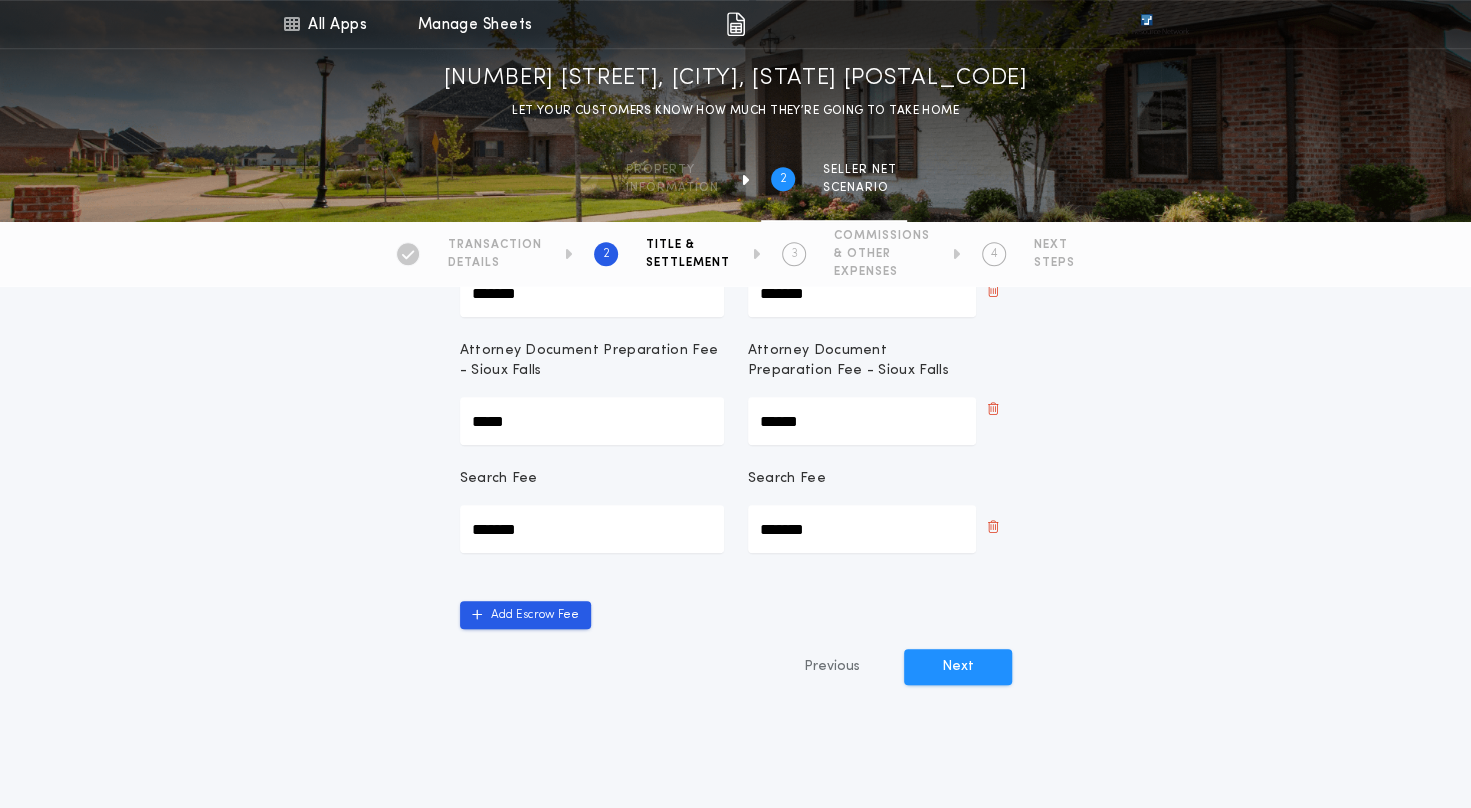 scroll, scrollTop: 700, scrollLeft: 0, axis: vertical 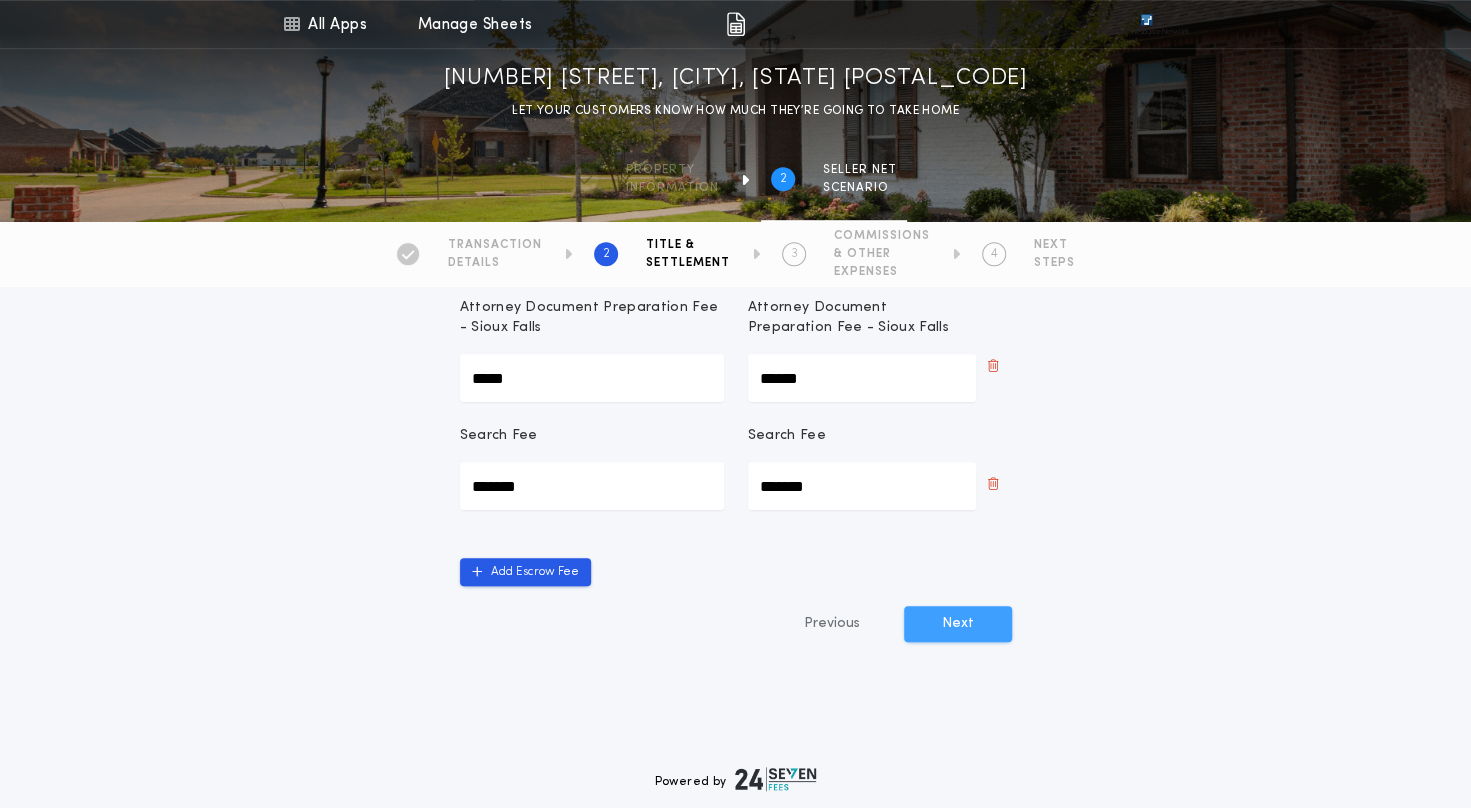 click on "Next" at bounding box center [958, 624] 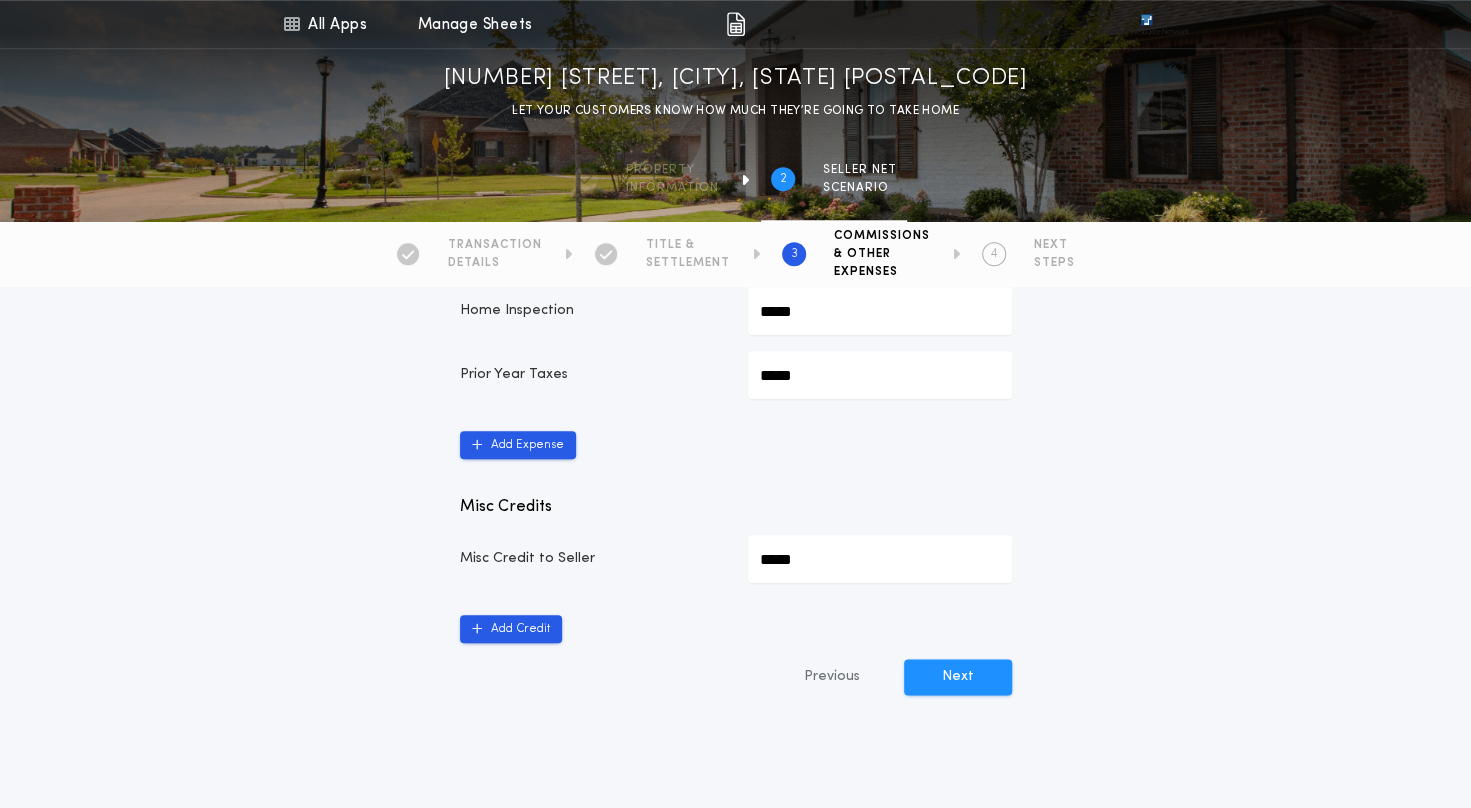 scroll, scrollTop: 1000, scrollLeft: 0, axis: vertical 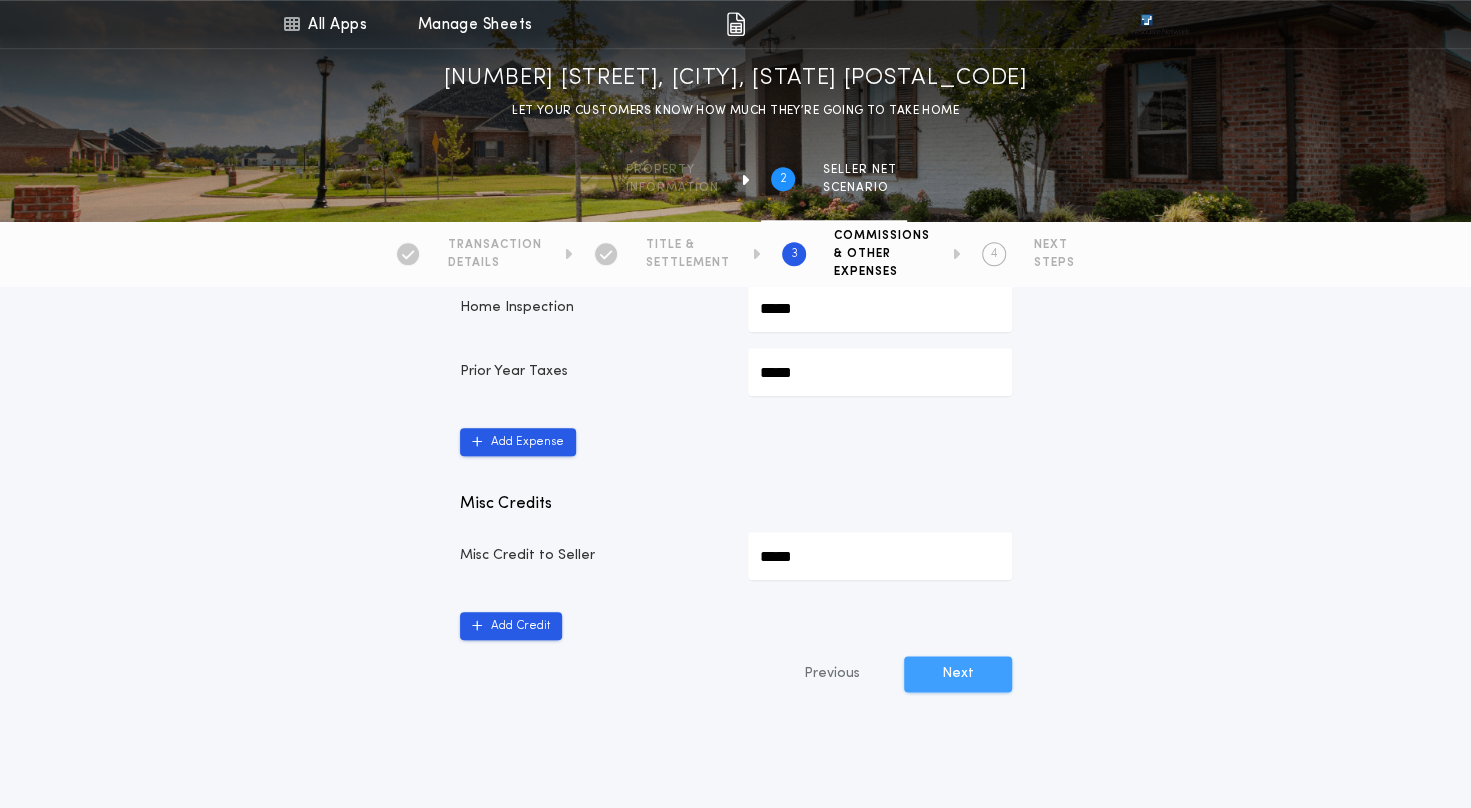 click on "Next" at bounding box center (958, 674) 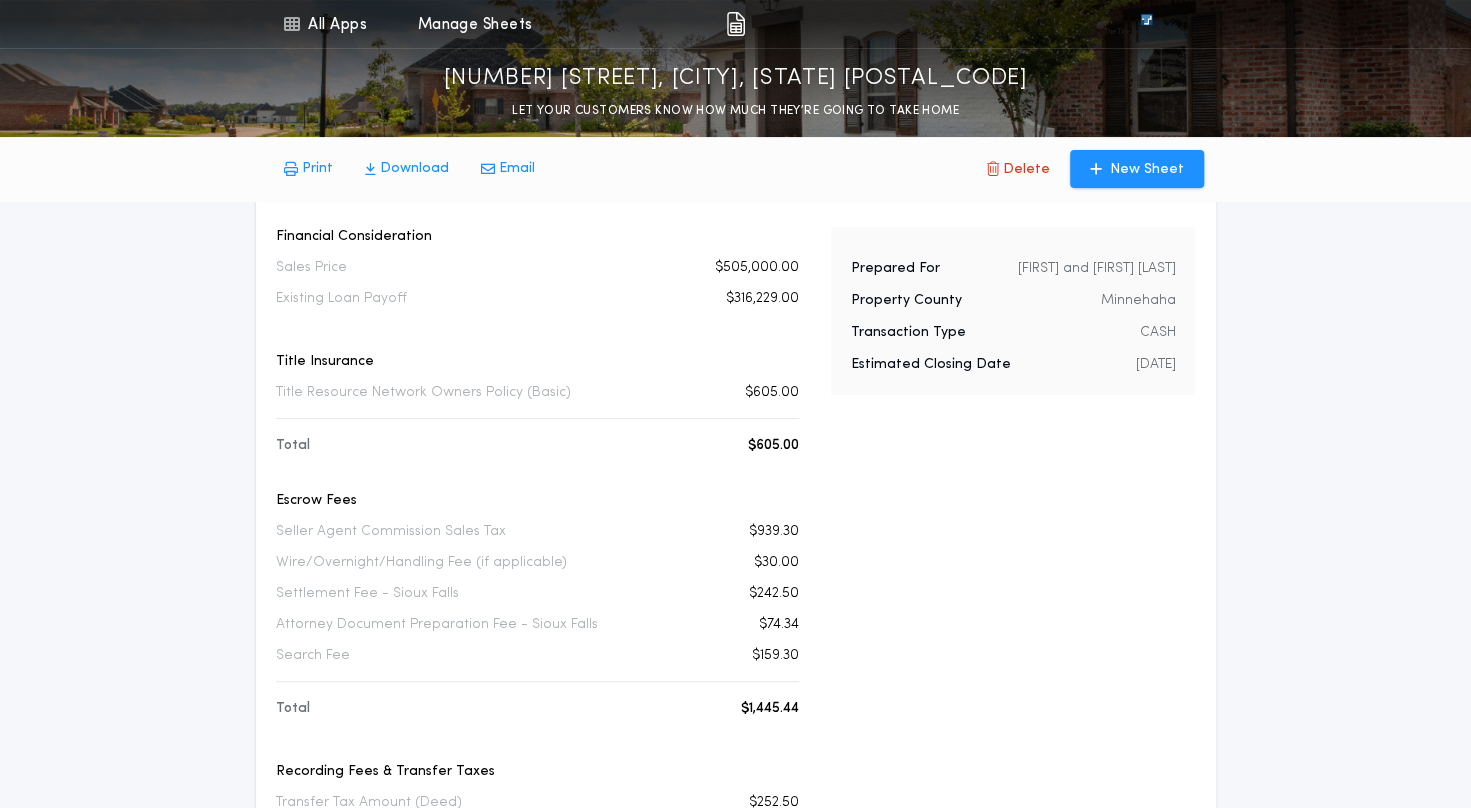 scroll, scrollTop: 0, scrollLeft: 0, axis: both 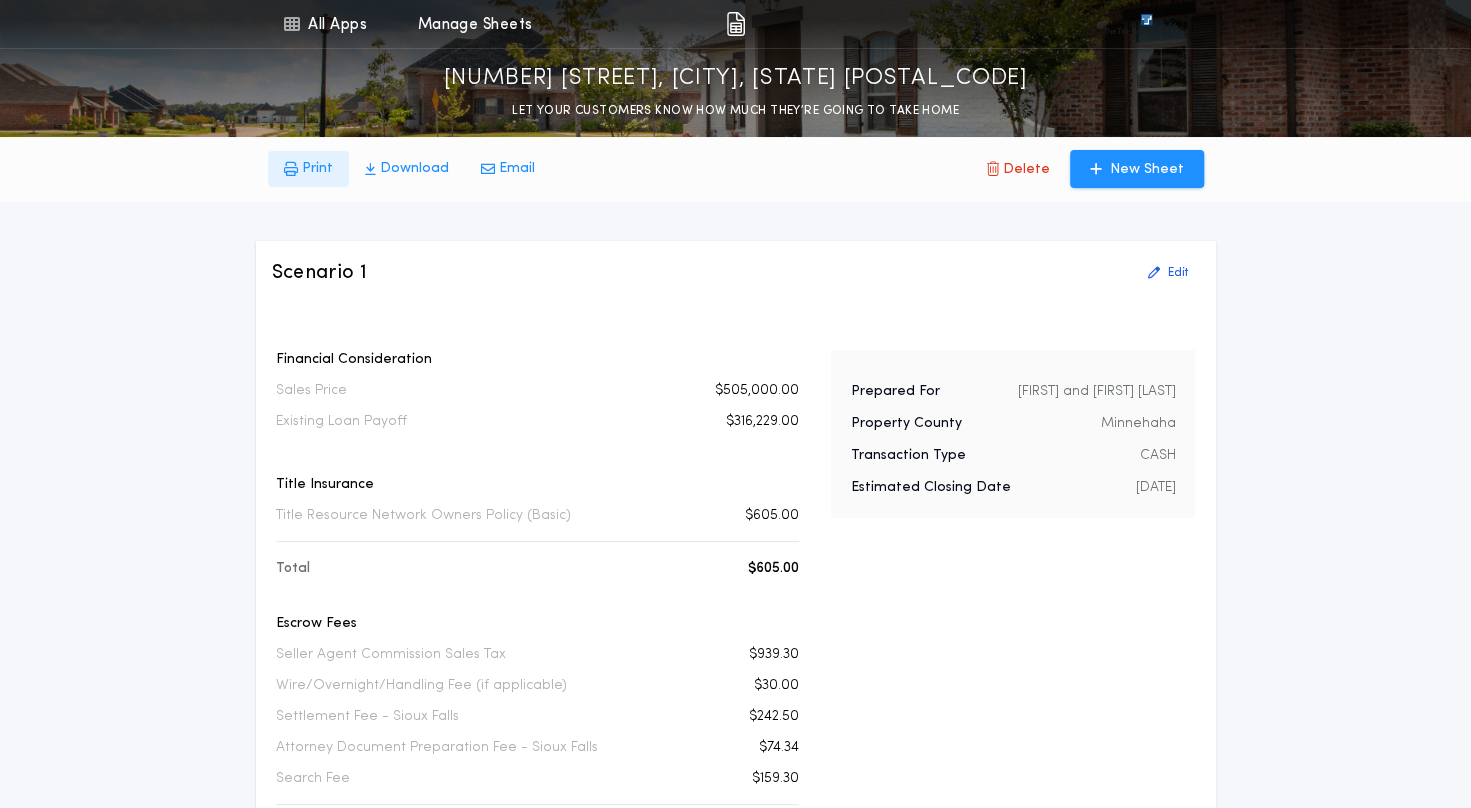 click on "Print" at bounding box center [317, 169] 